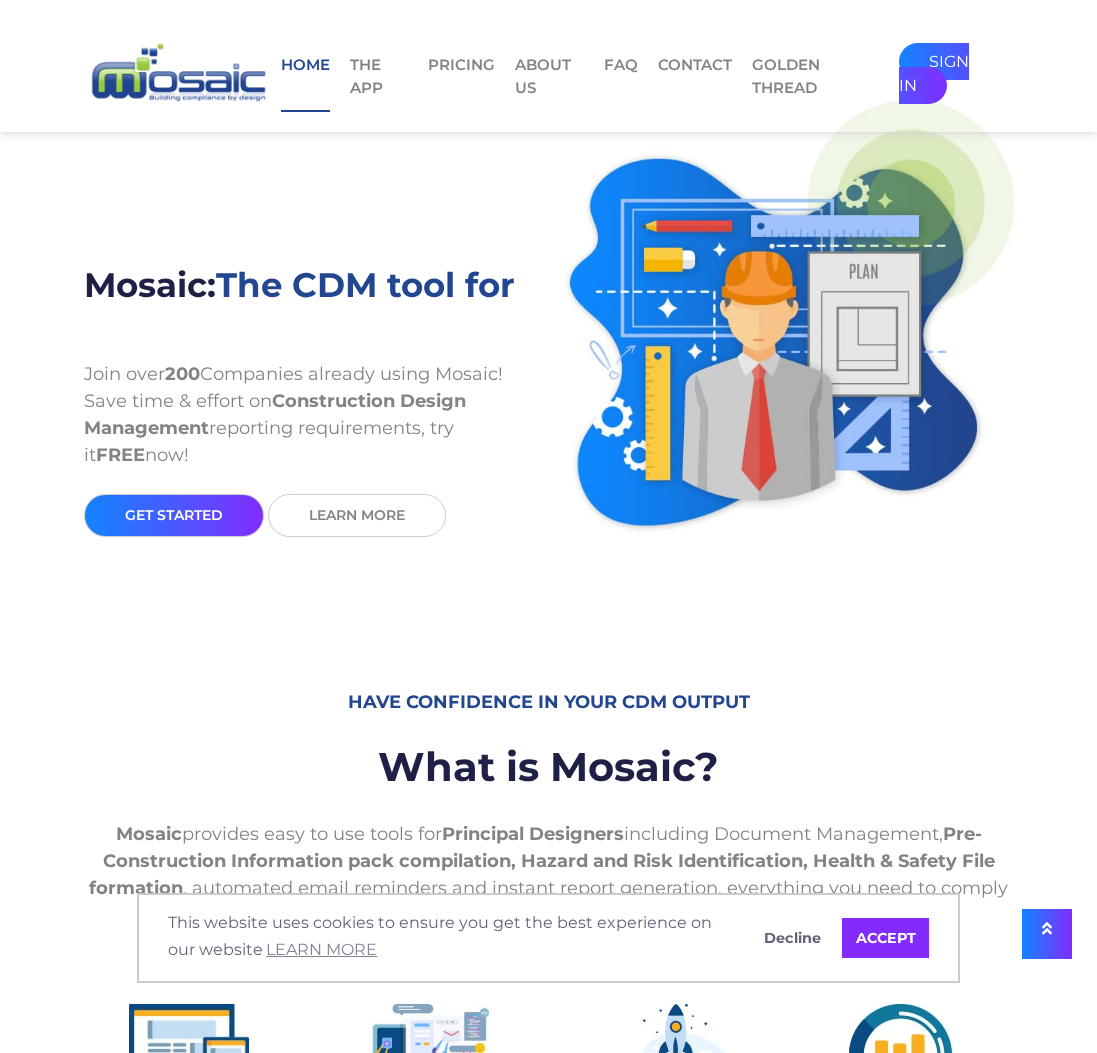 scroll, scrollTop: 0, scrollLeft: 0, axis: both 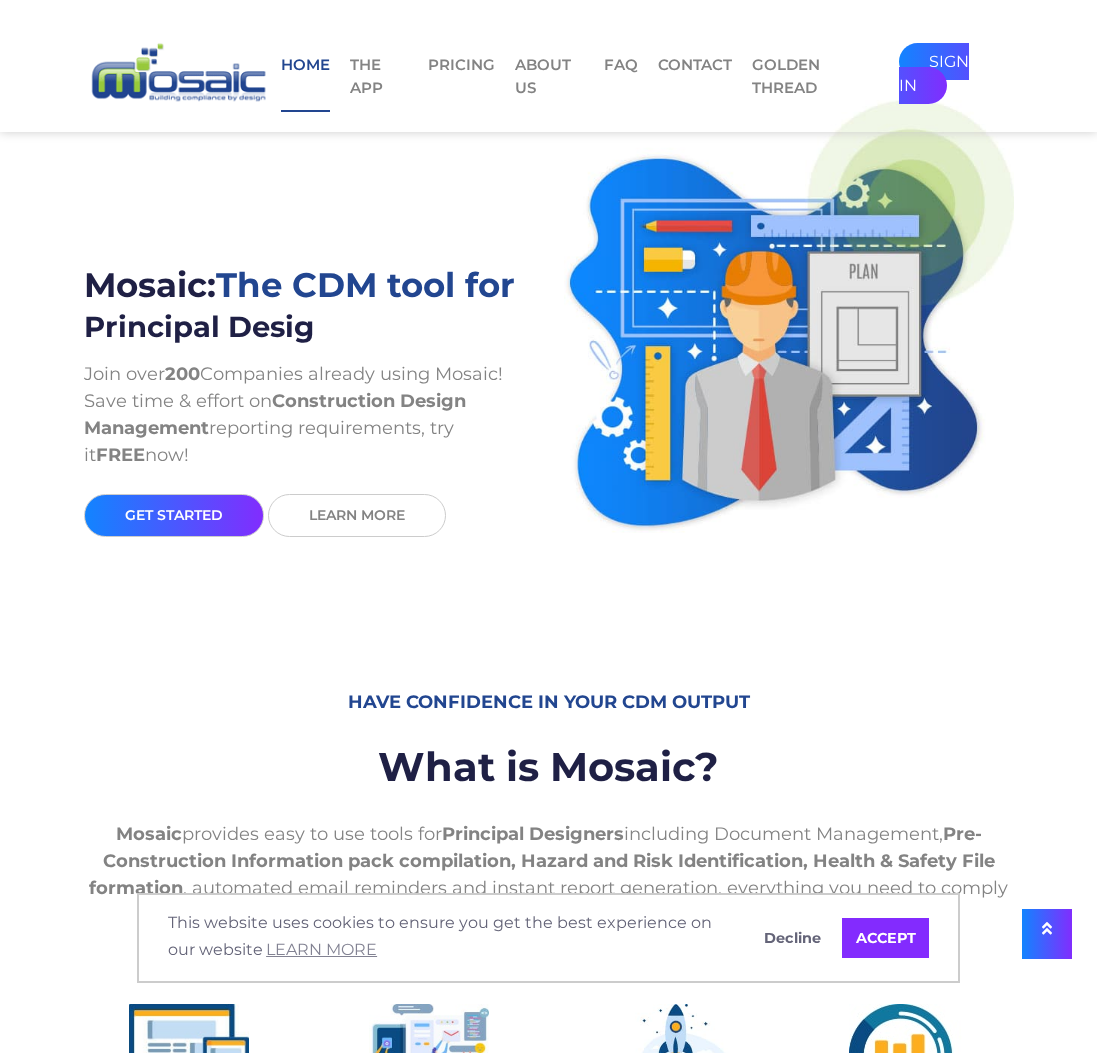 click on "sign in" at bounding box center (934, 73) 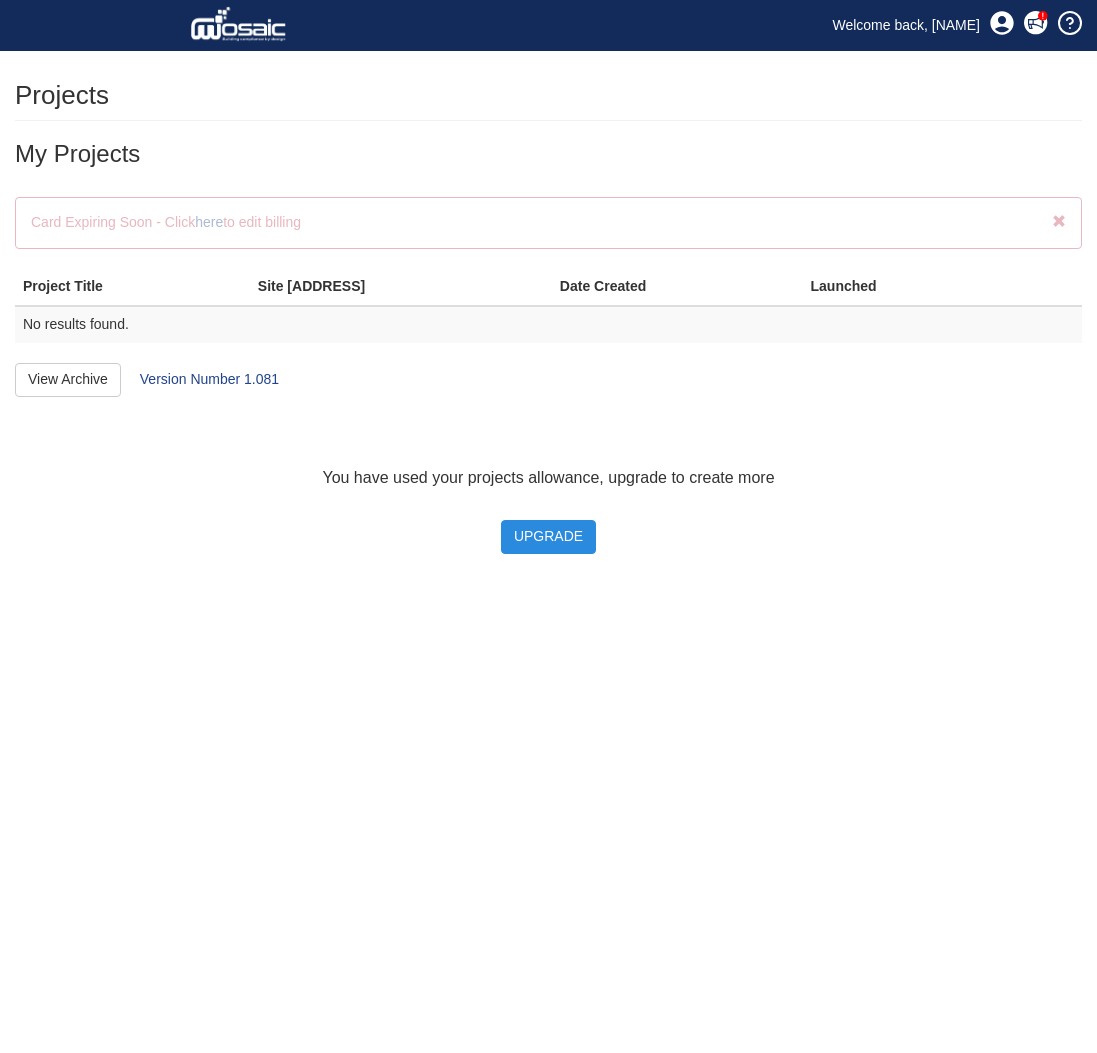 scroll, scrollTop: 0, scrollLeft: 0, axis: both 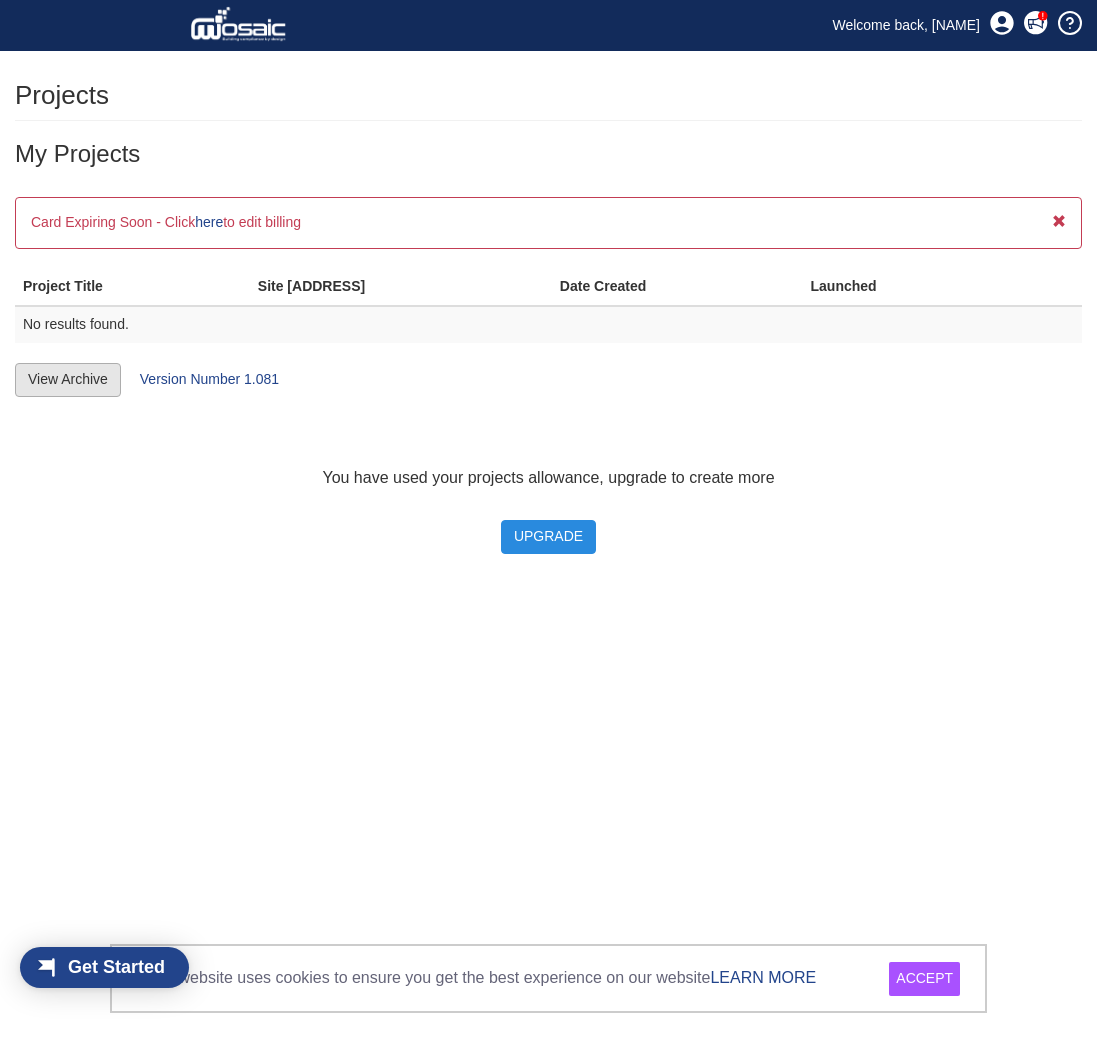 click on "View Archive" at bounding box center (68, 380) 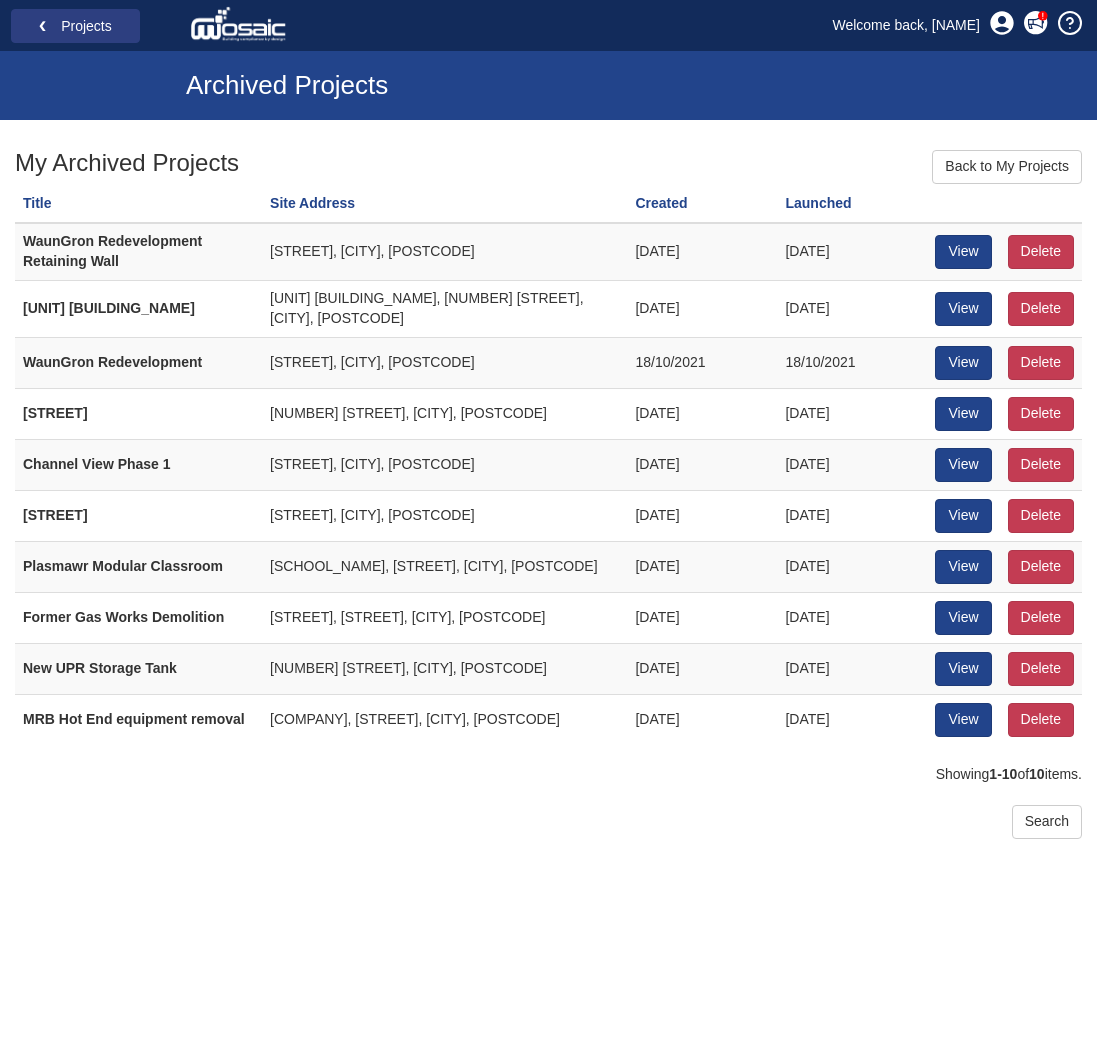 scroll, scrollTop: 0, scrollLeft: 0, axis: both 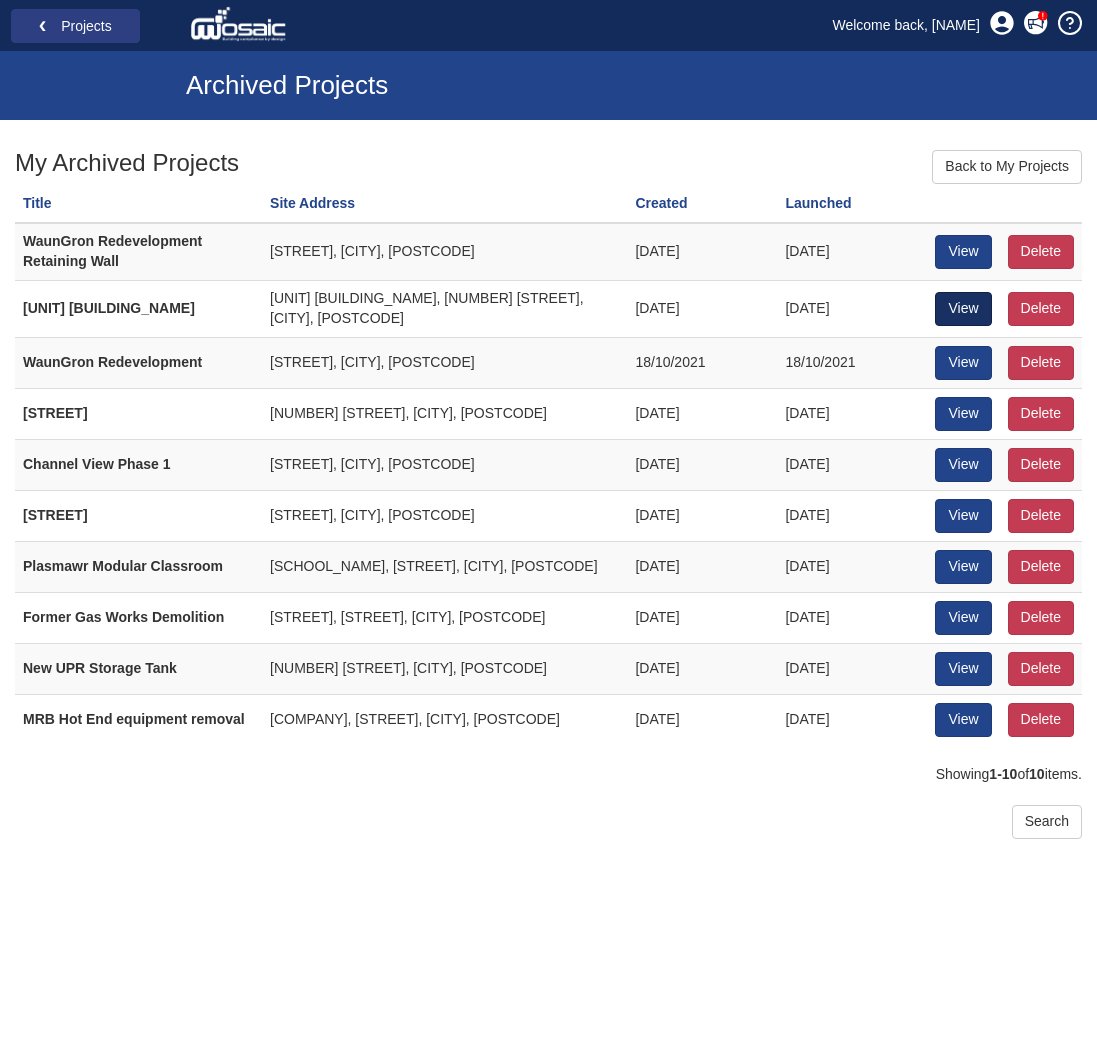 click on "View" at bounding box center (963, 309) 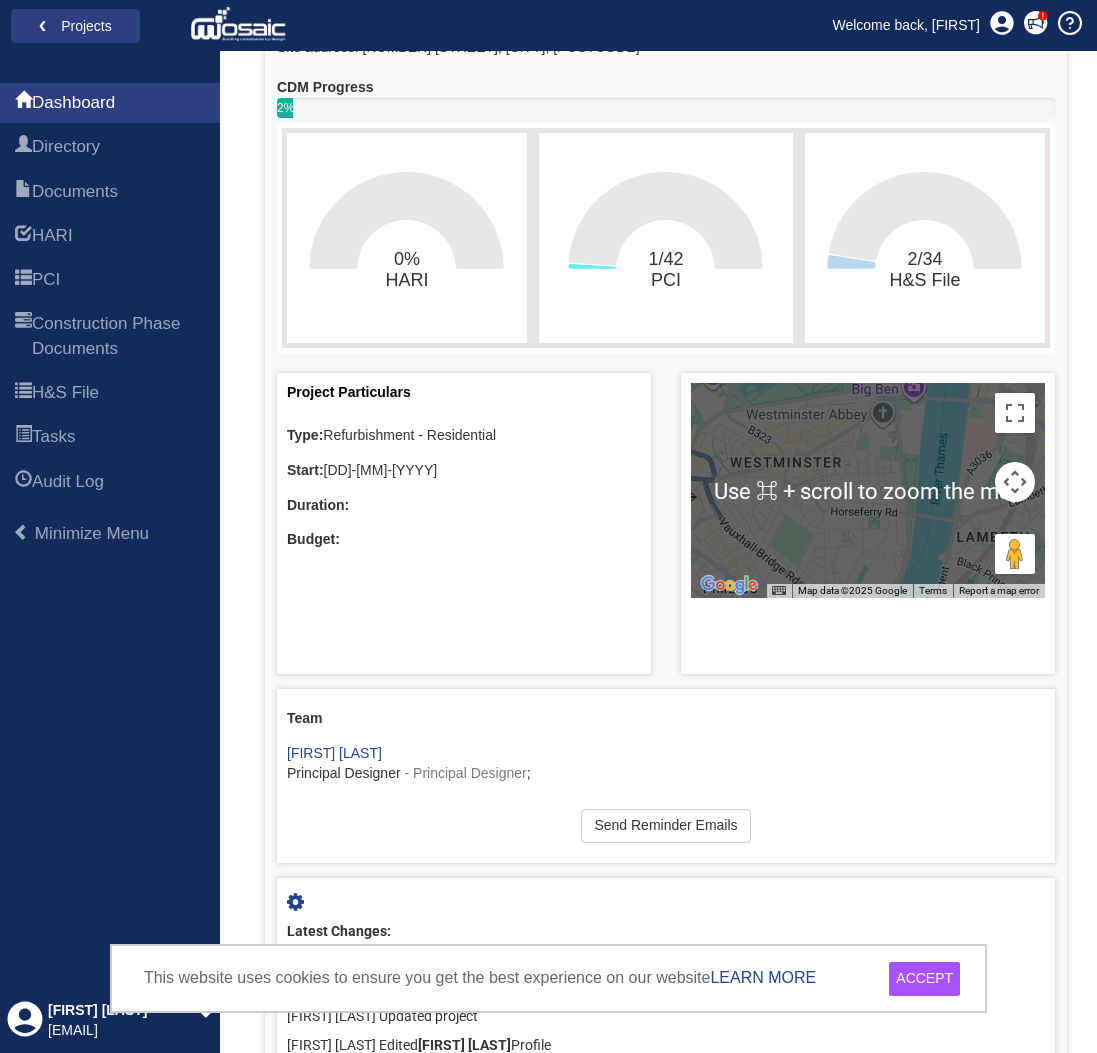 scroll, scrollTop: 493, scrollLeft: 0, axis: vertical 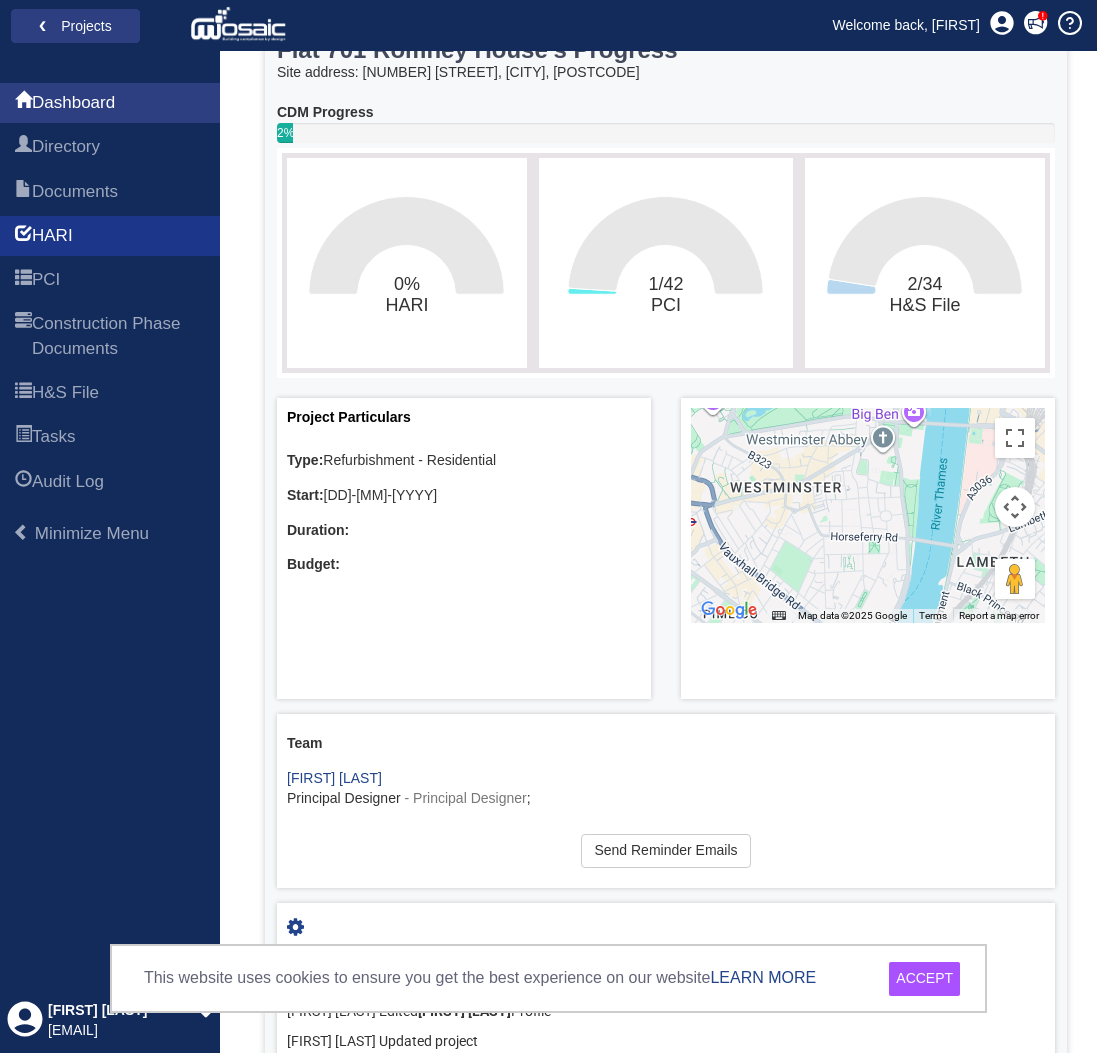 click on "HARI" at bounding box center [52, 236] 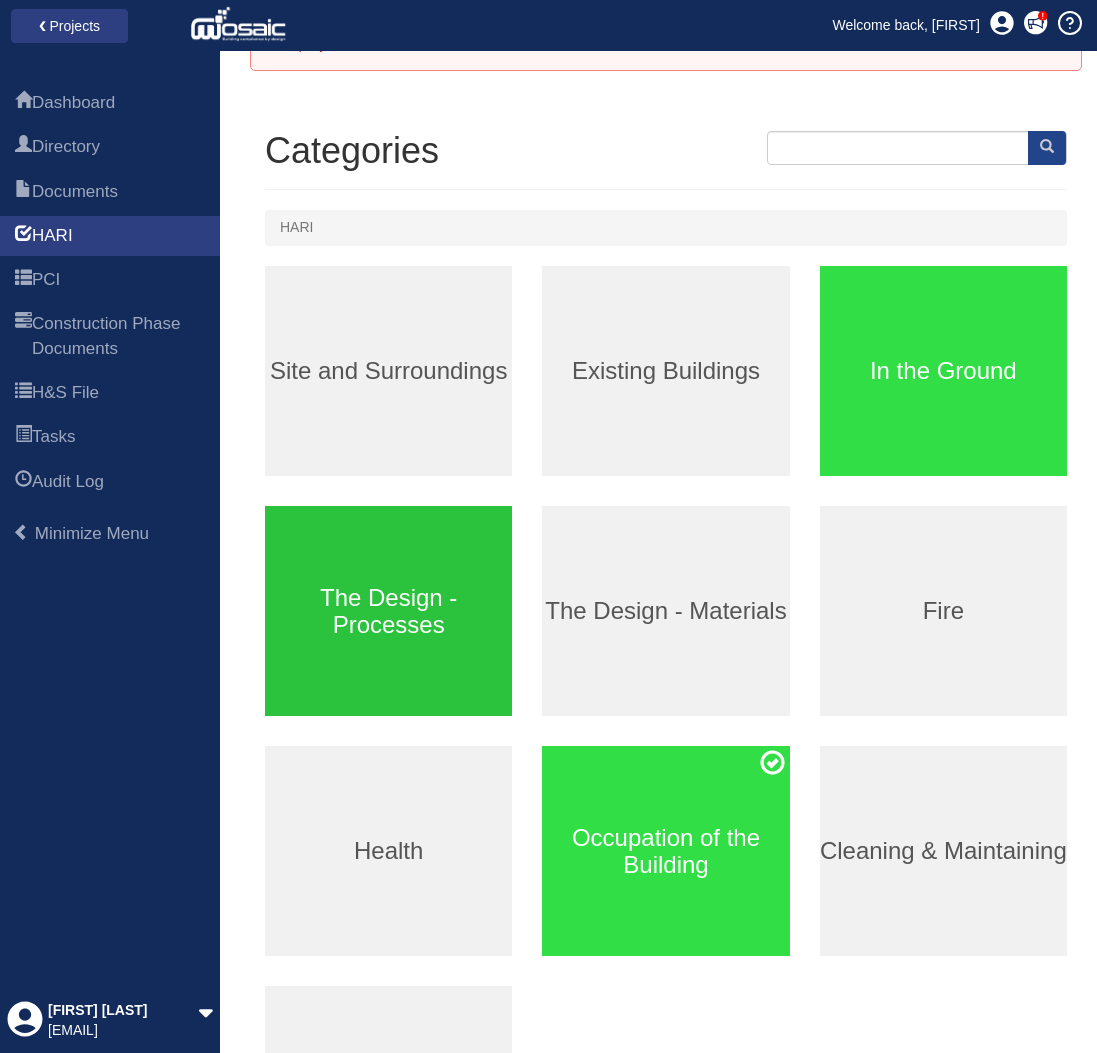 scroll, scrollTop: 152, scrollLeft: 0, axis: vertical 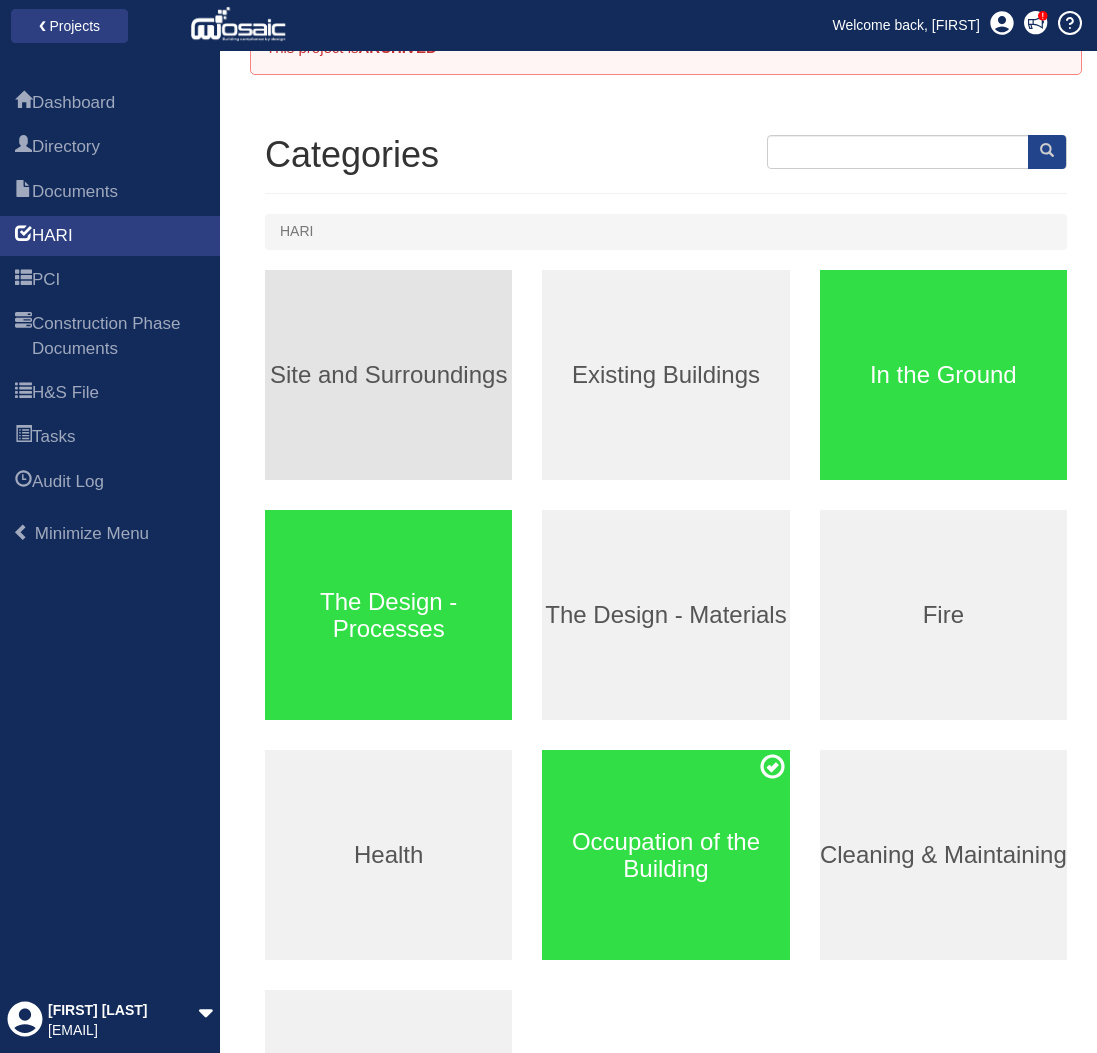 click on "Site and Surroundings" at bounding box center (388, 375) 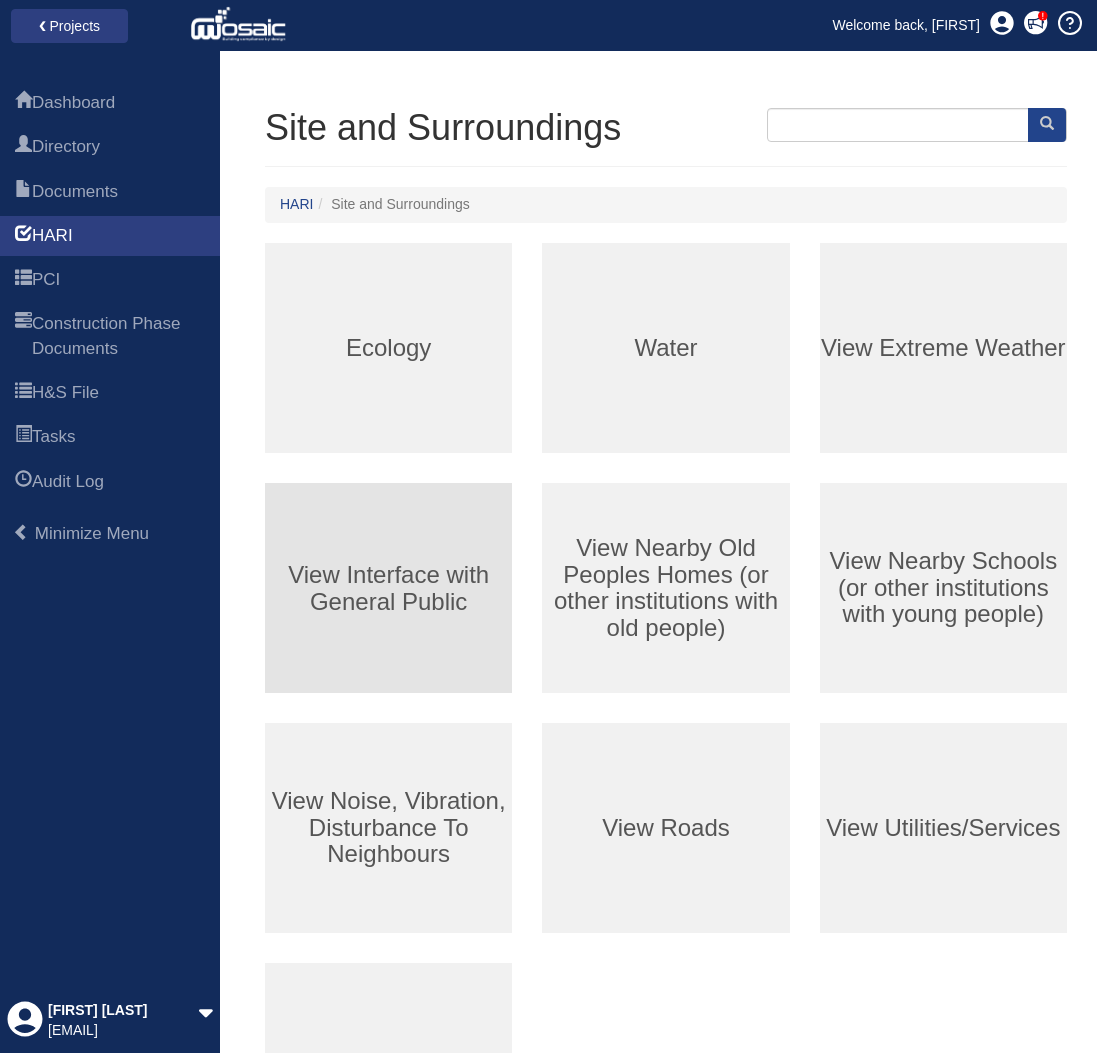 scroll, scrollTop: 186, scrollLeft: 0, axis: vertical 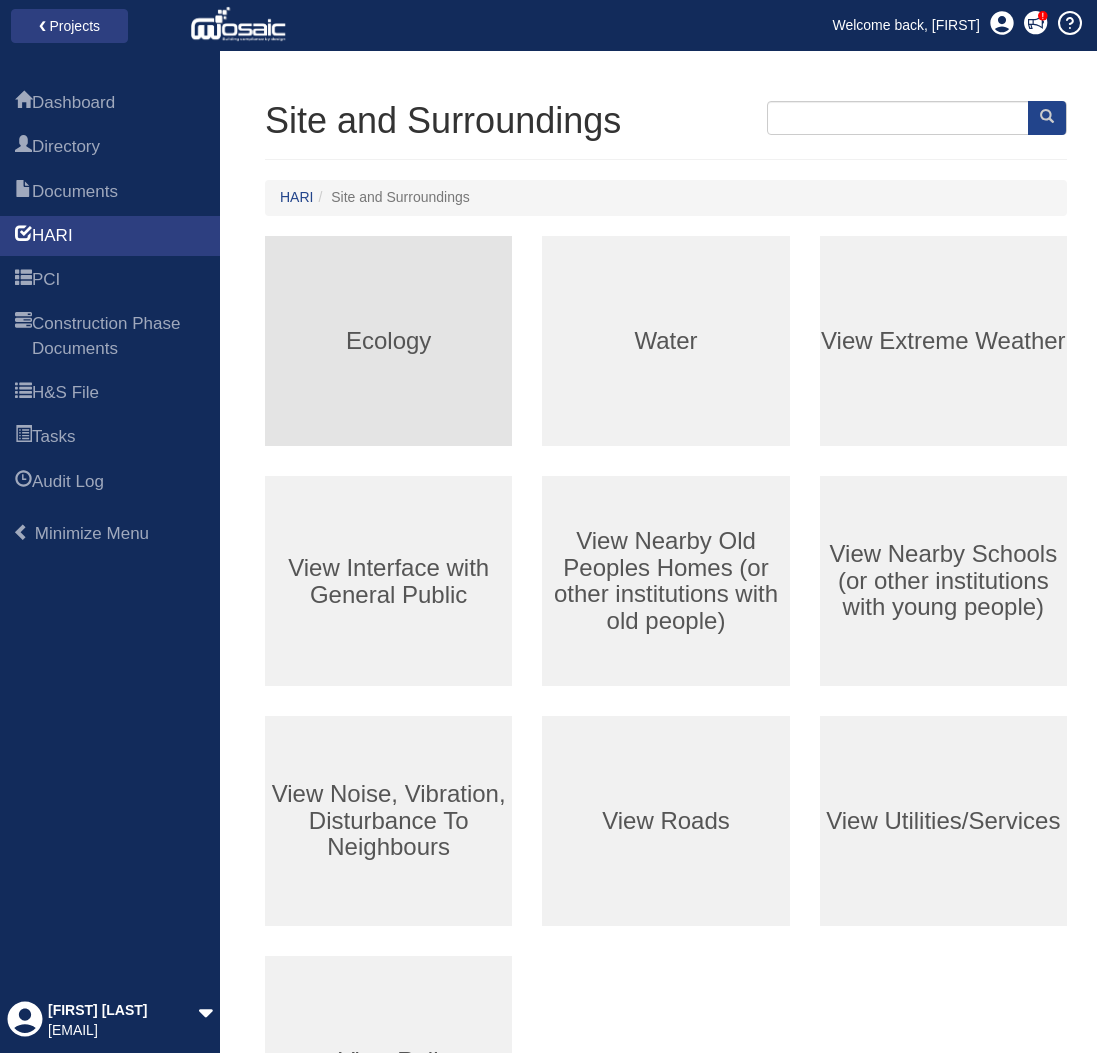 click on "Ecology" at bounding box center (388, 341) 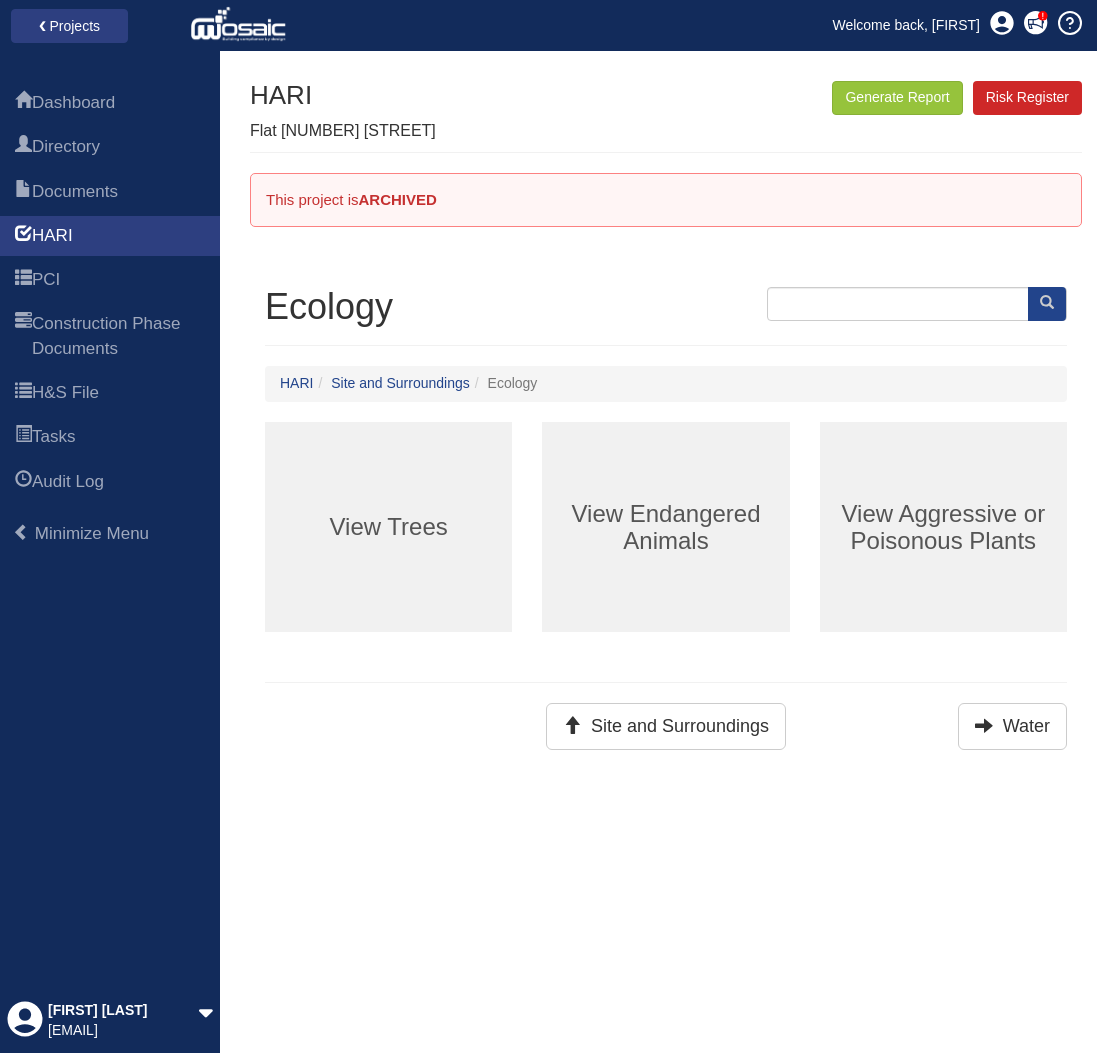 scroll, scrollTop: 0, scrollLeft: 0, axis: both 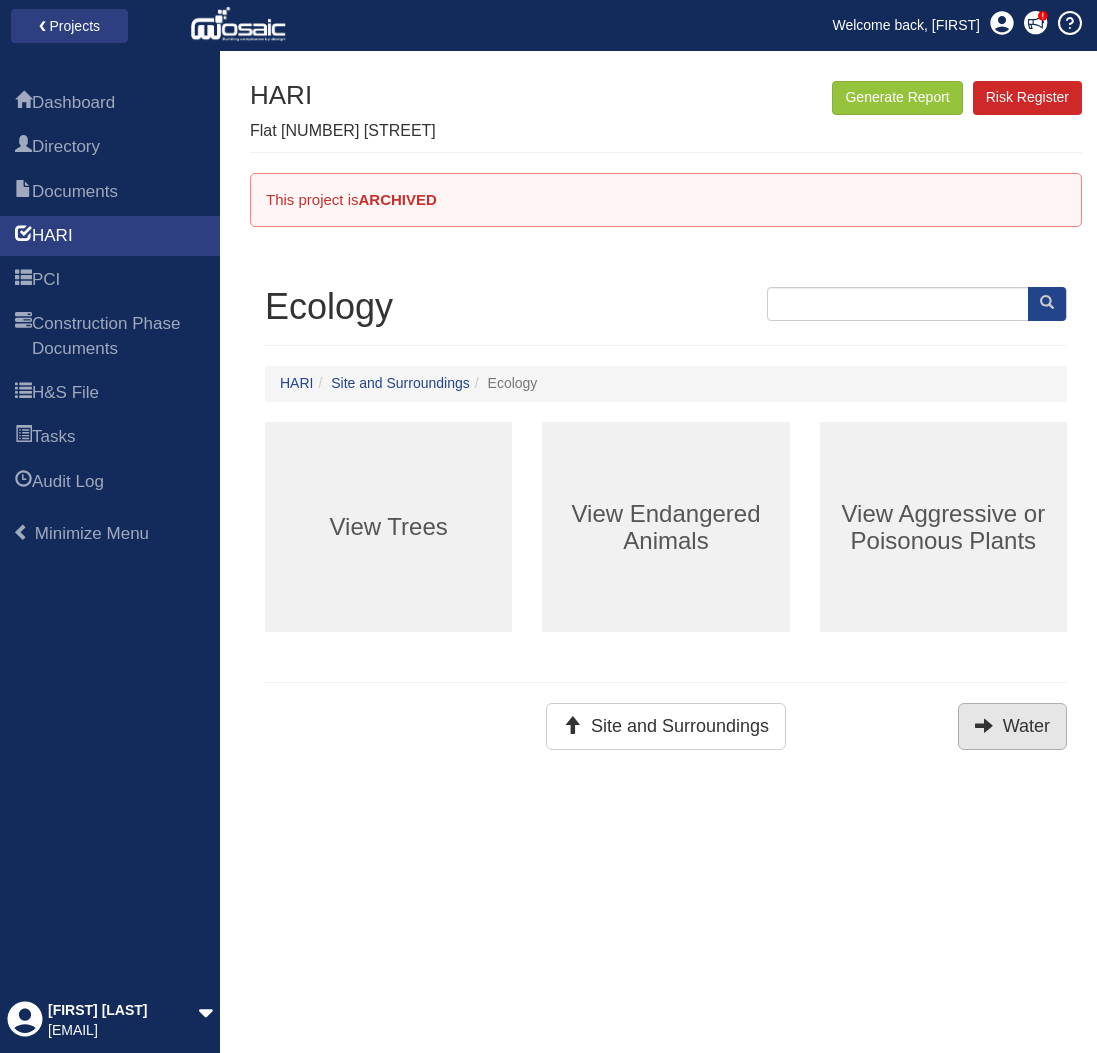 click on "Water" at bounding box center [1012, 726] 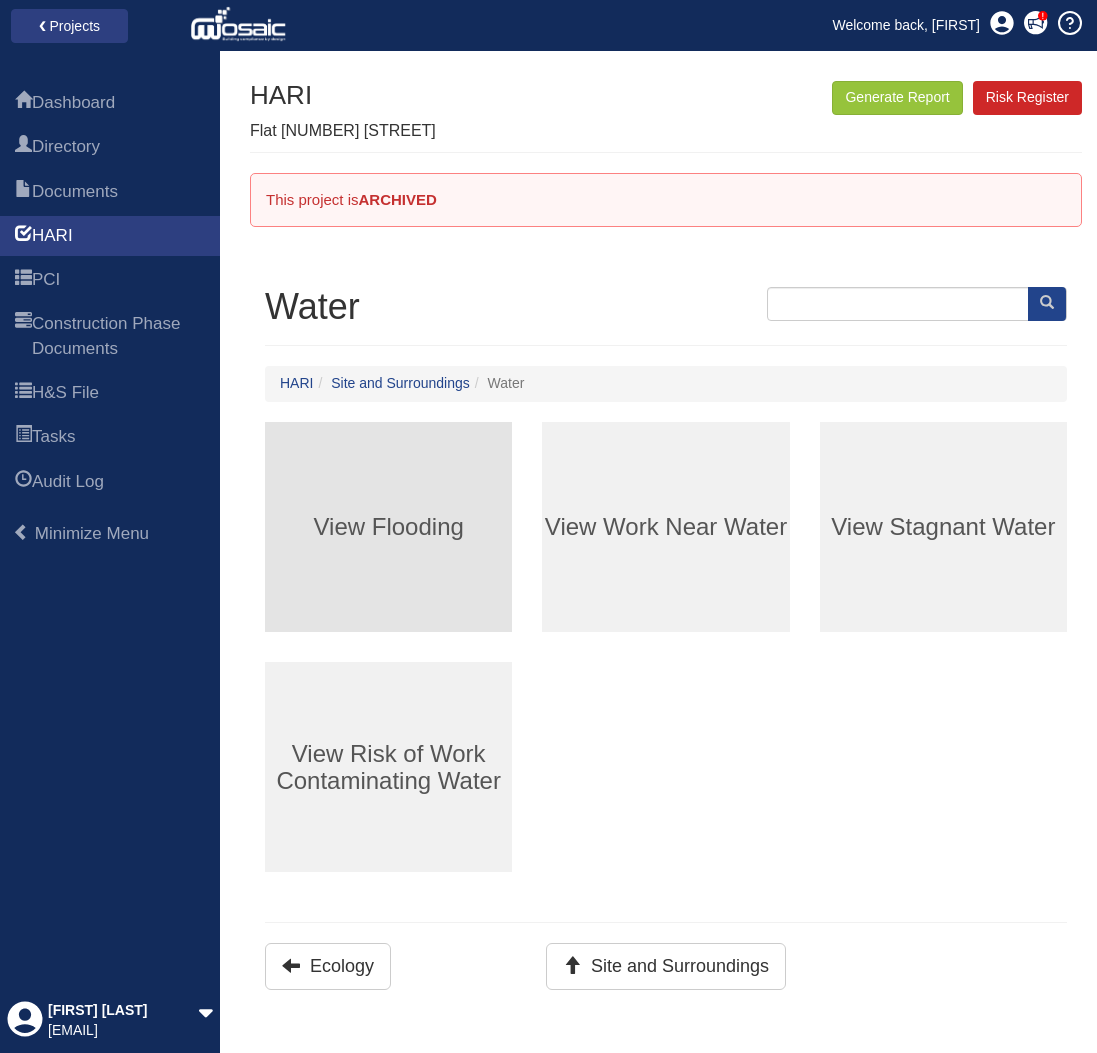 click on "View   Flooding" at bounding box center [388, 527] 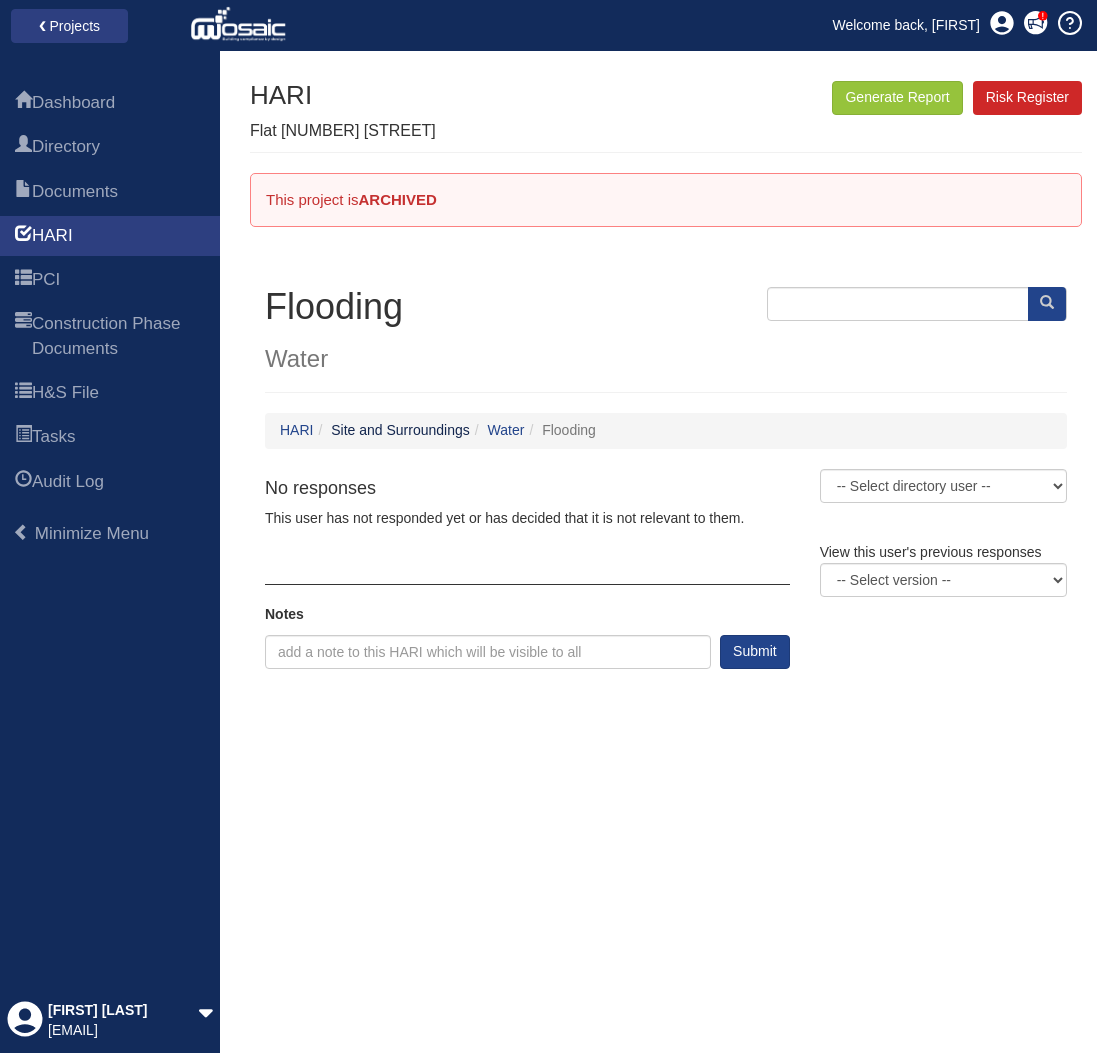click on "Site and Surroundings" at bounding box center (400, 430) 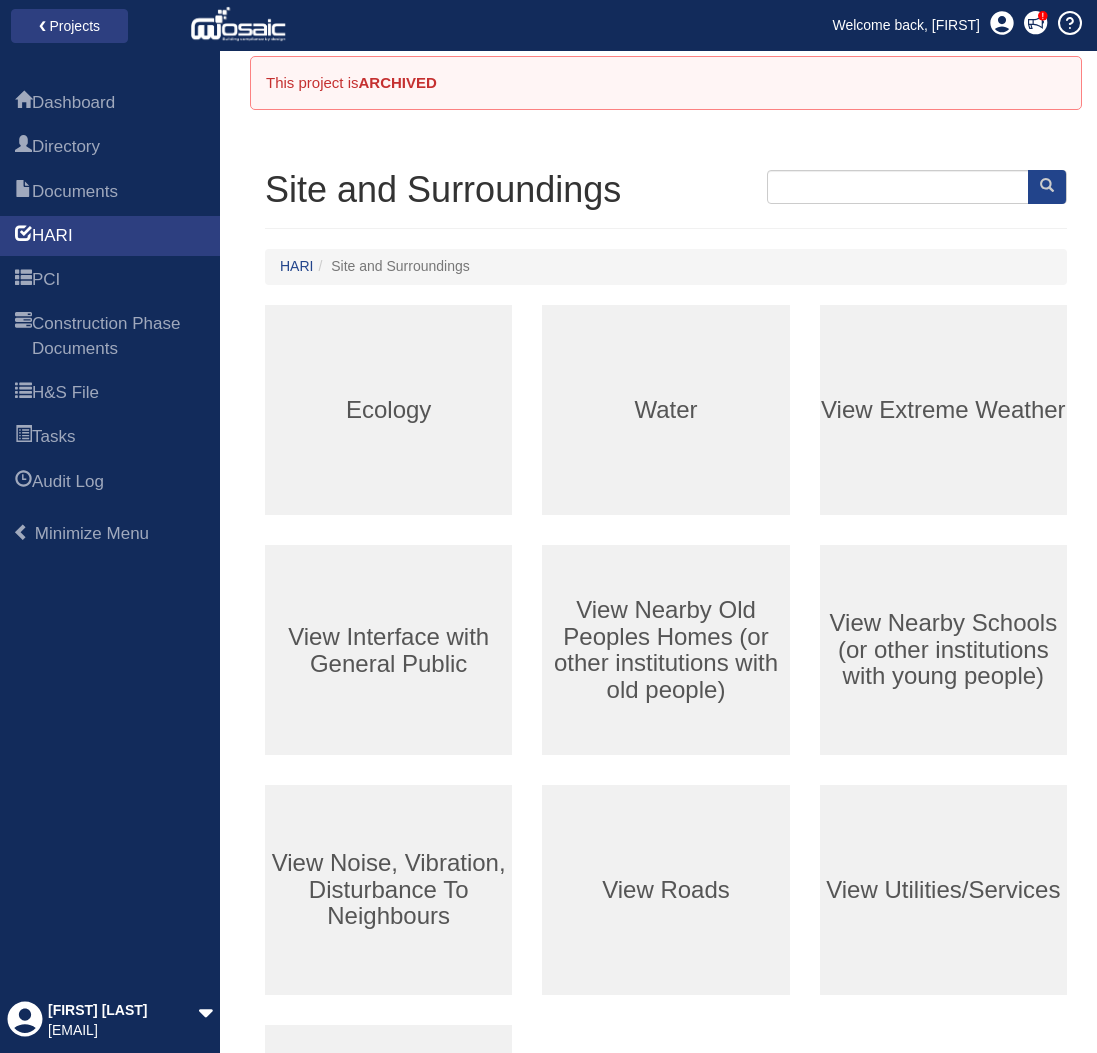 scroll, scrollTop: 141, scrollLeft: 0, axis: vertical 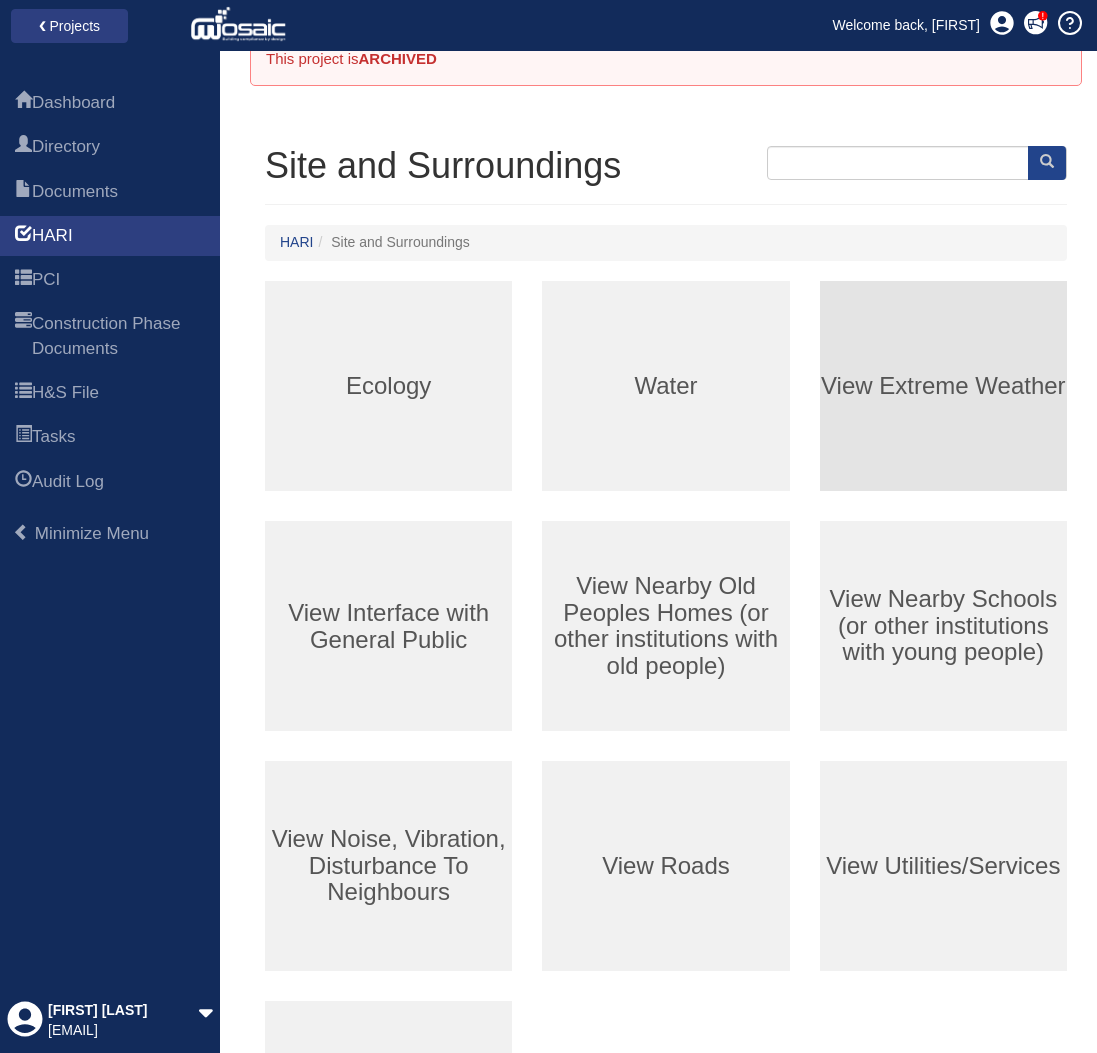 click on "View   Extreme Weather" at bounding box center (943, 386) 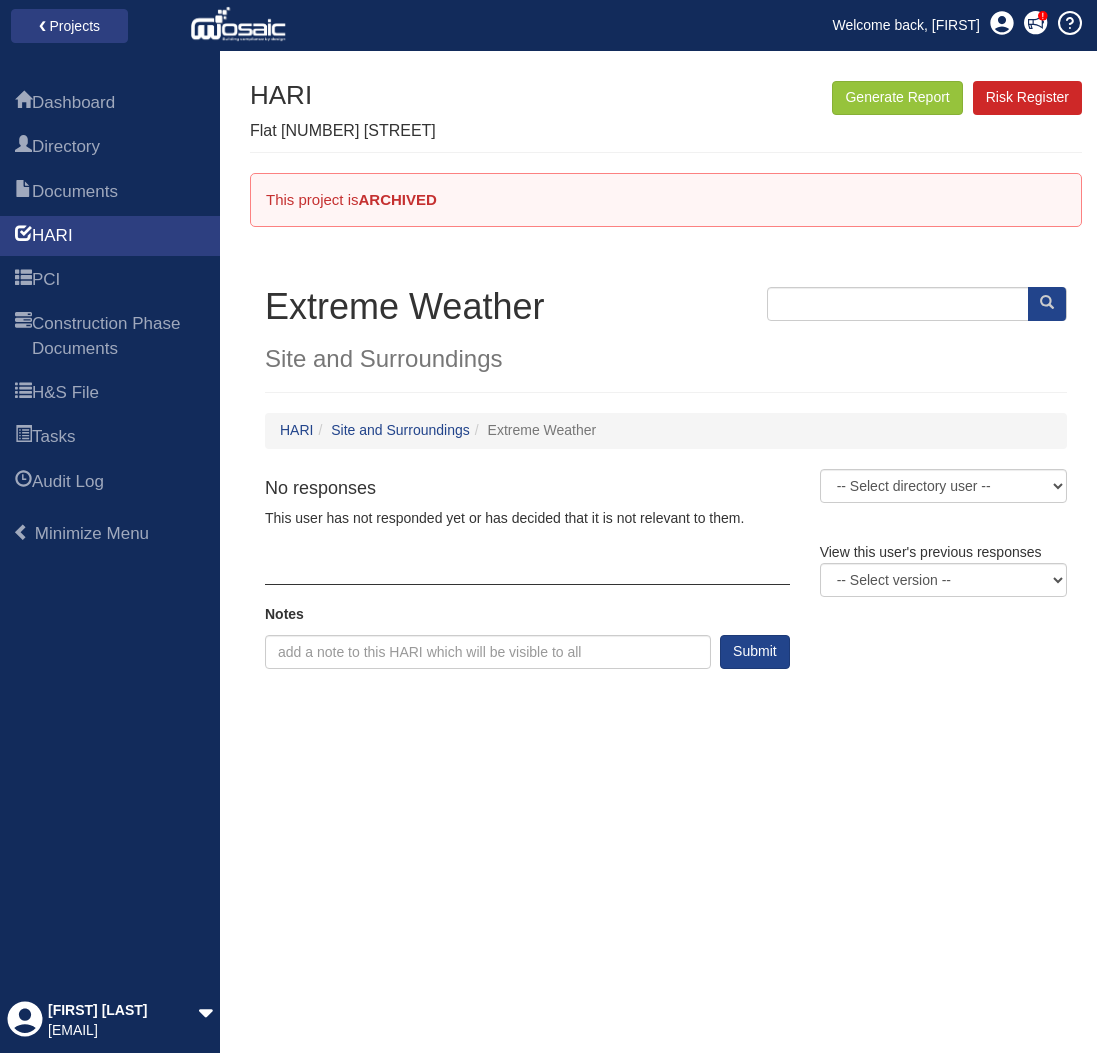 scroll, scrollTop: 0, scrollLeft: 0, axis: both 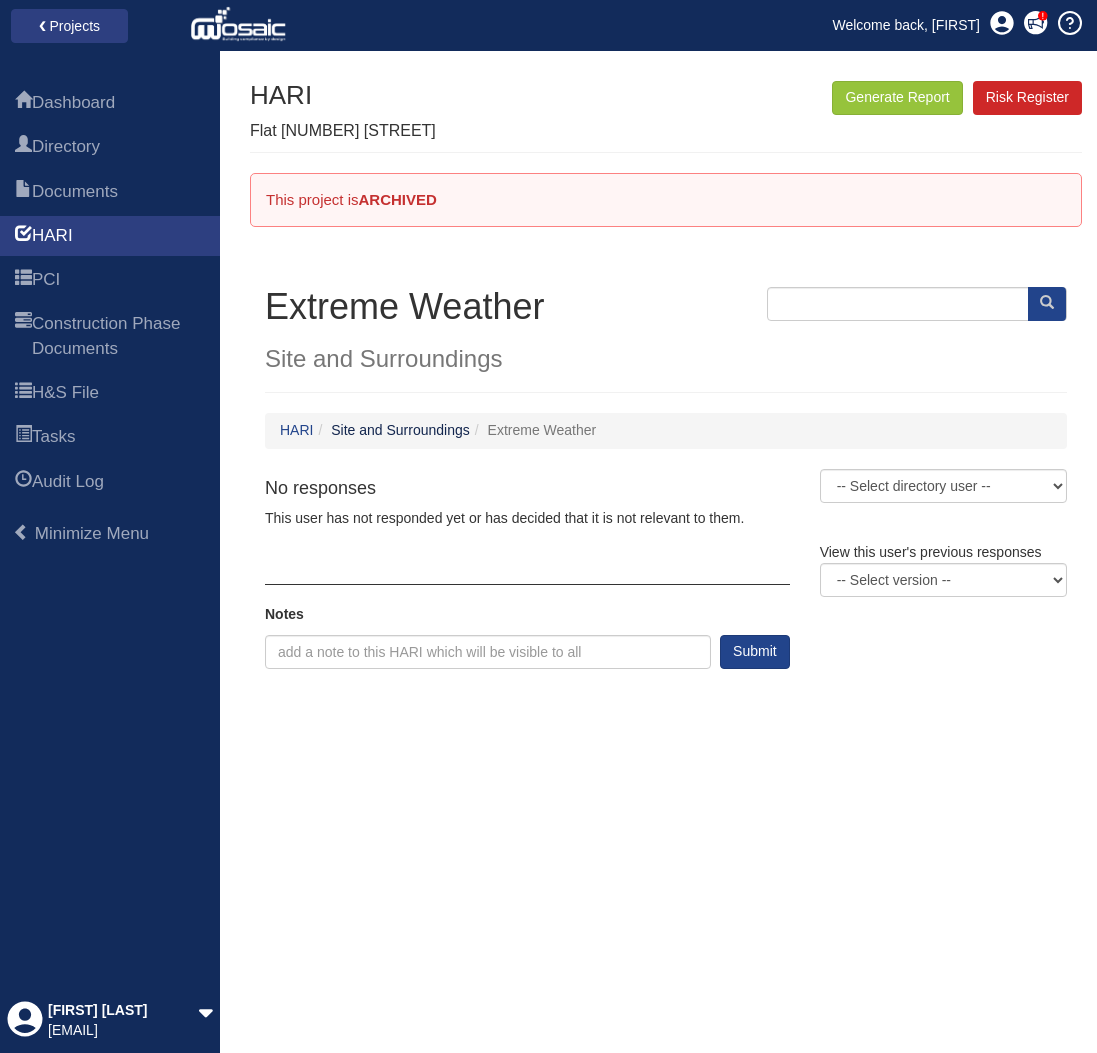 click on "Site and Surroundings" at bounding box center [400, 430] 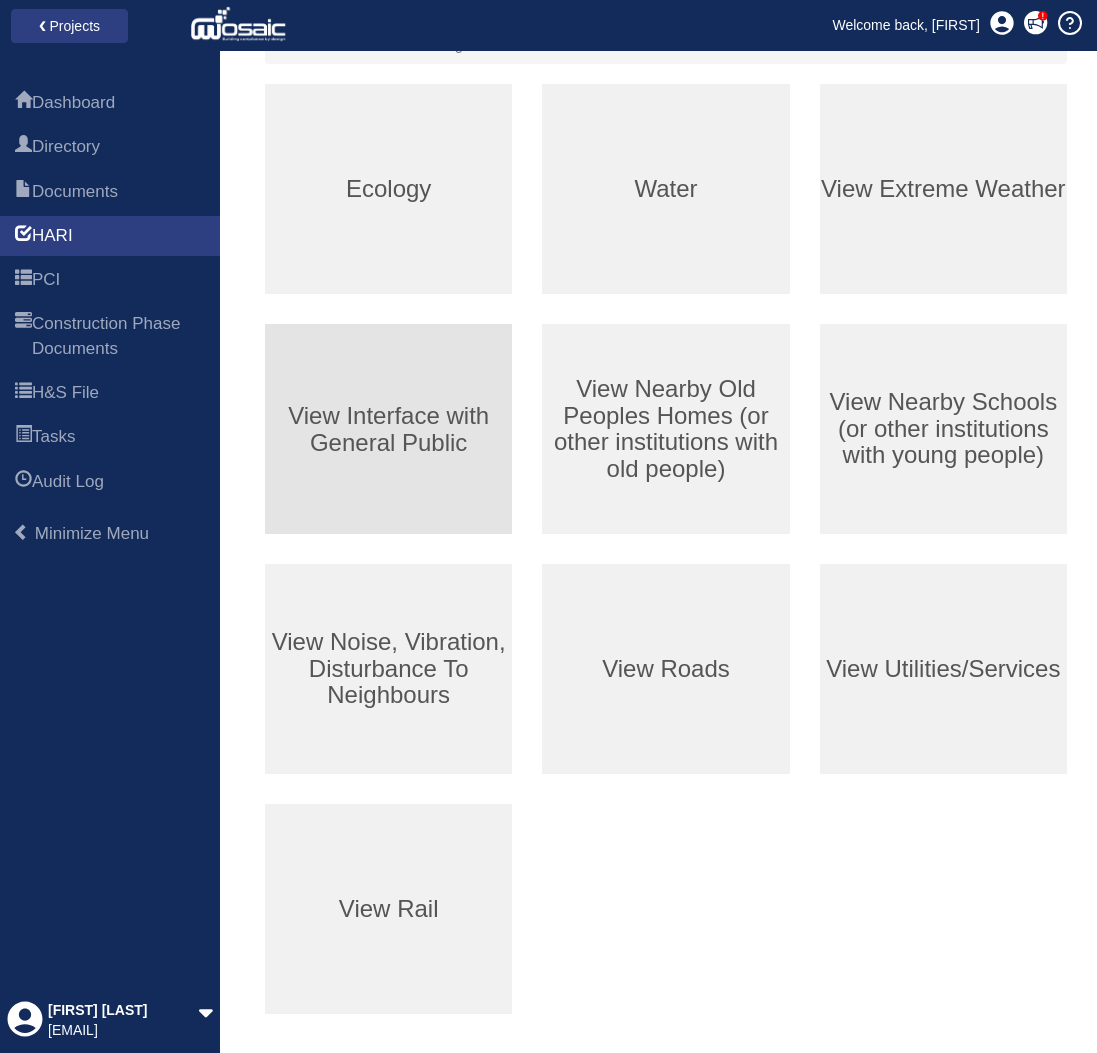 scroll, scrollTop: 339, scrollLeft: 0, axis: vertical 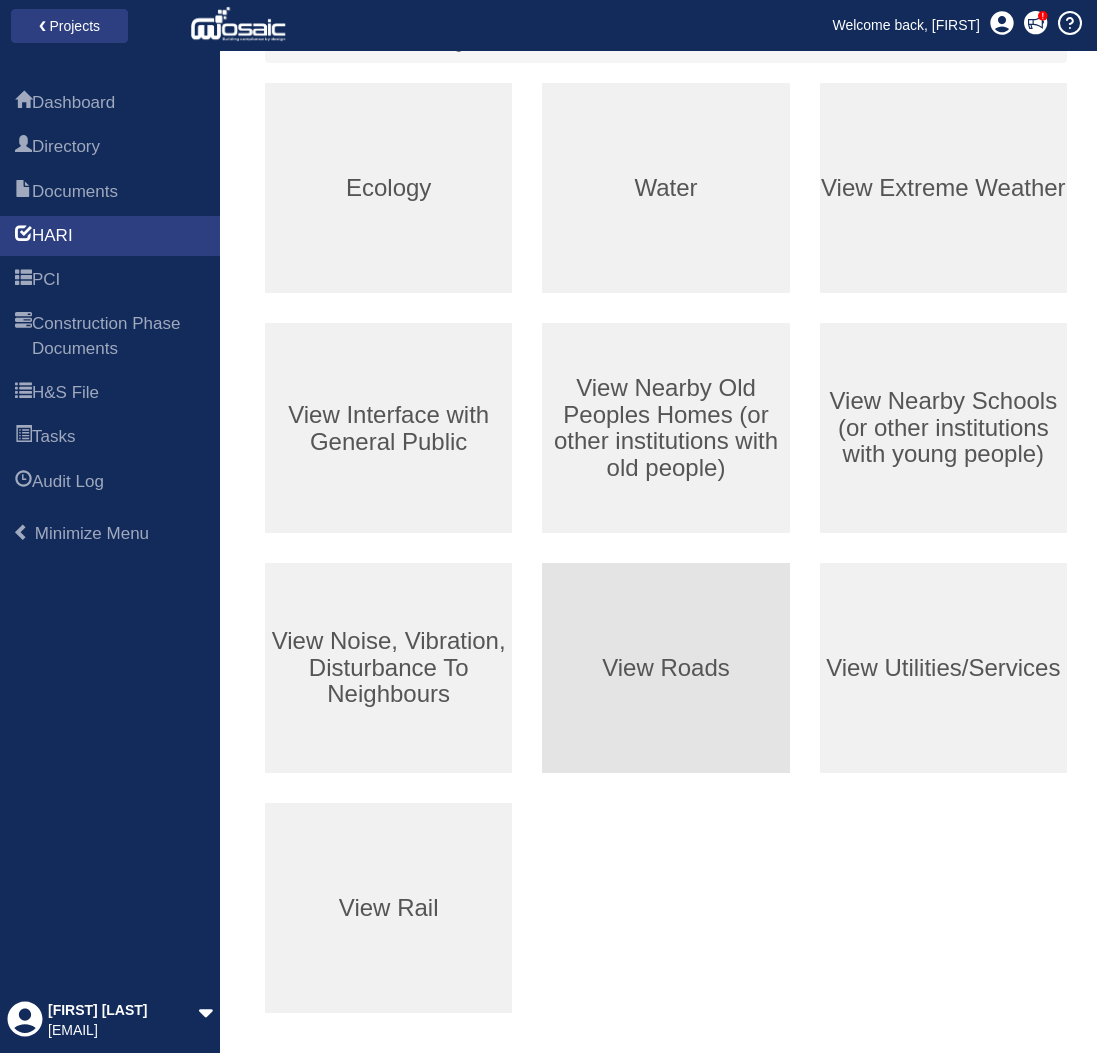 click on "View   Roads" at bounding box center [665, 668] 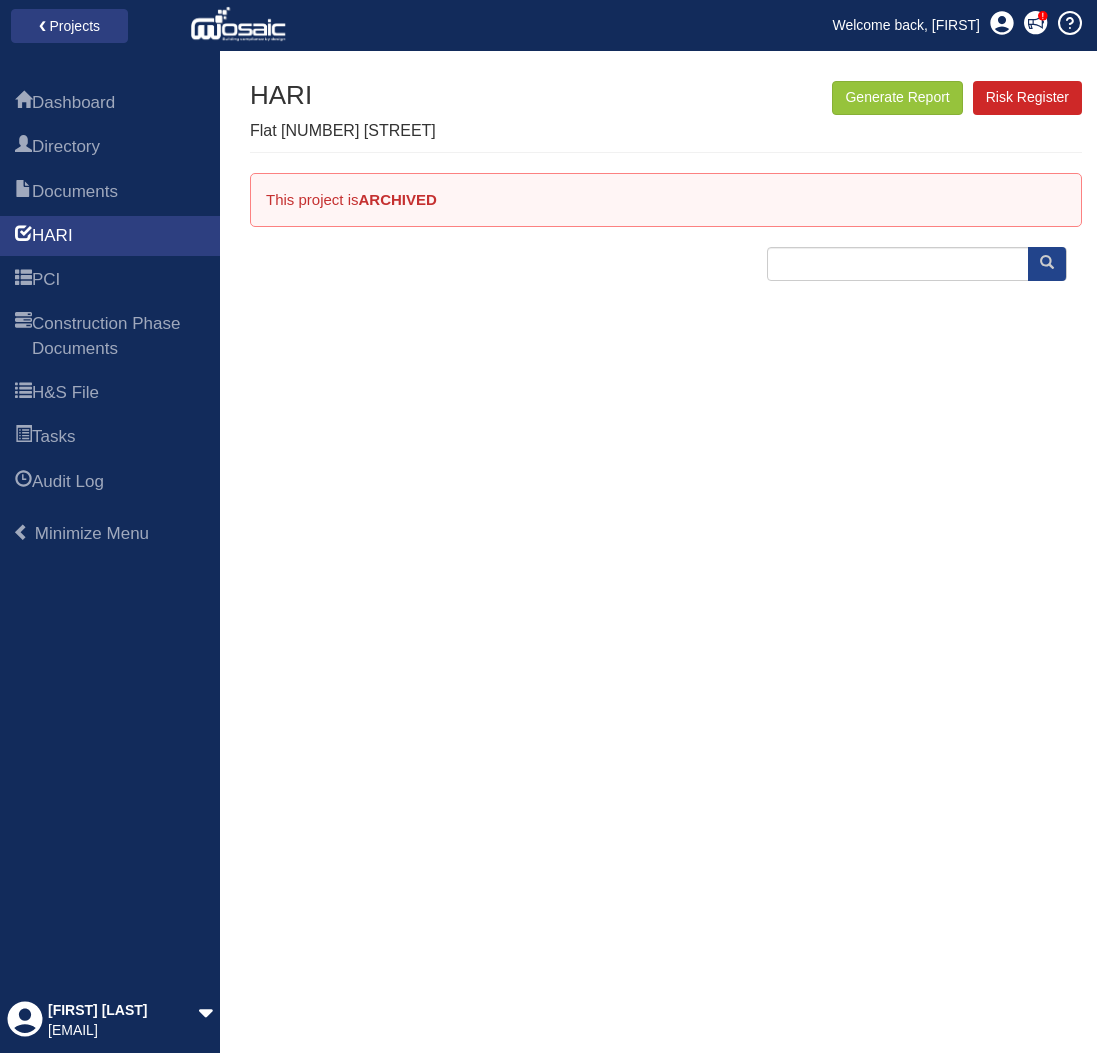 scroll, scrollTop: 0, scrollLeft: 0, axis: both 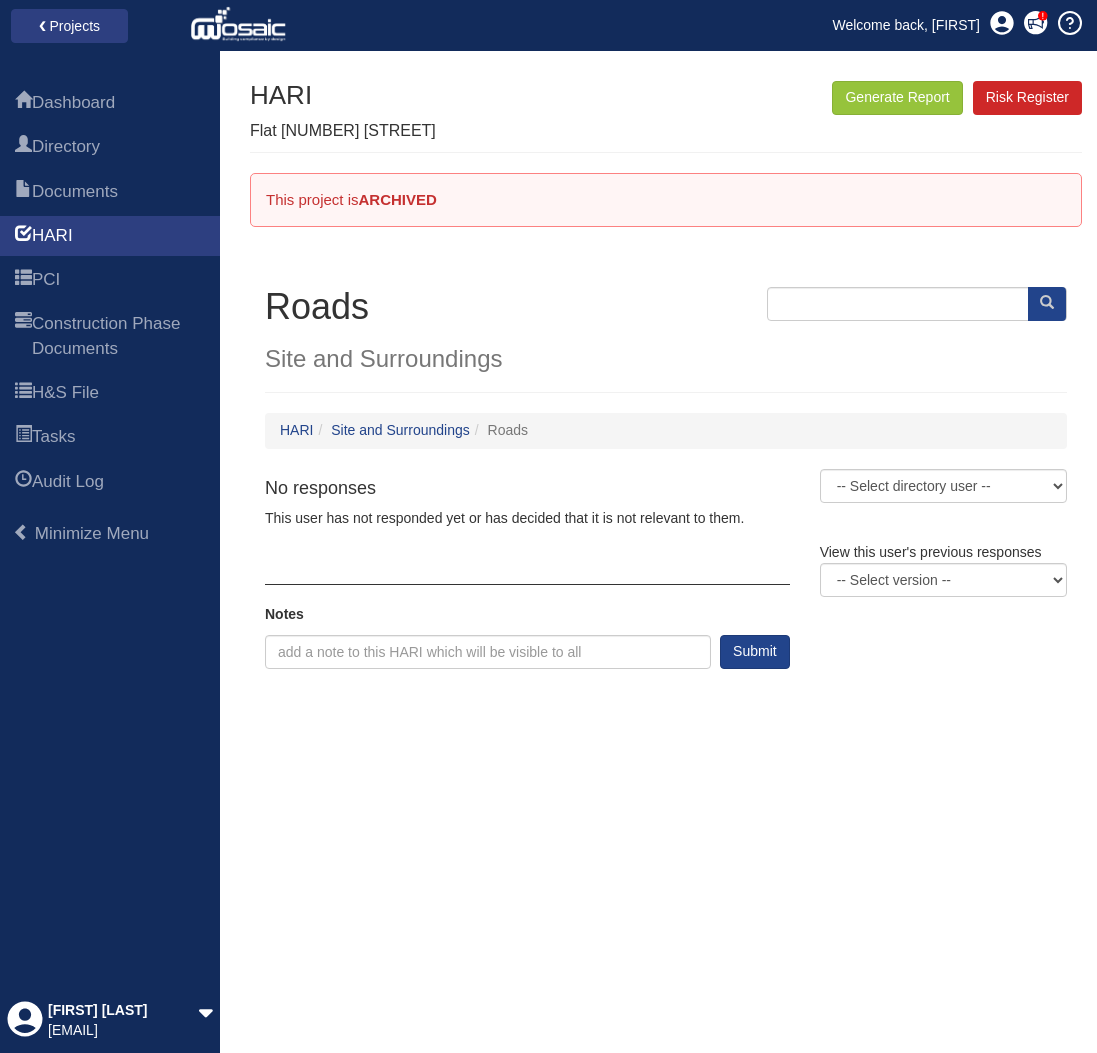 click on "Site and Surroundings" at bounding box center (666, 359) 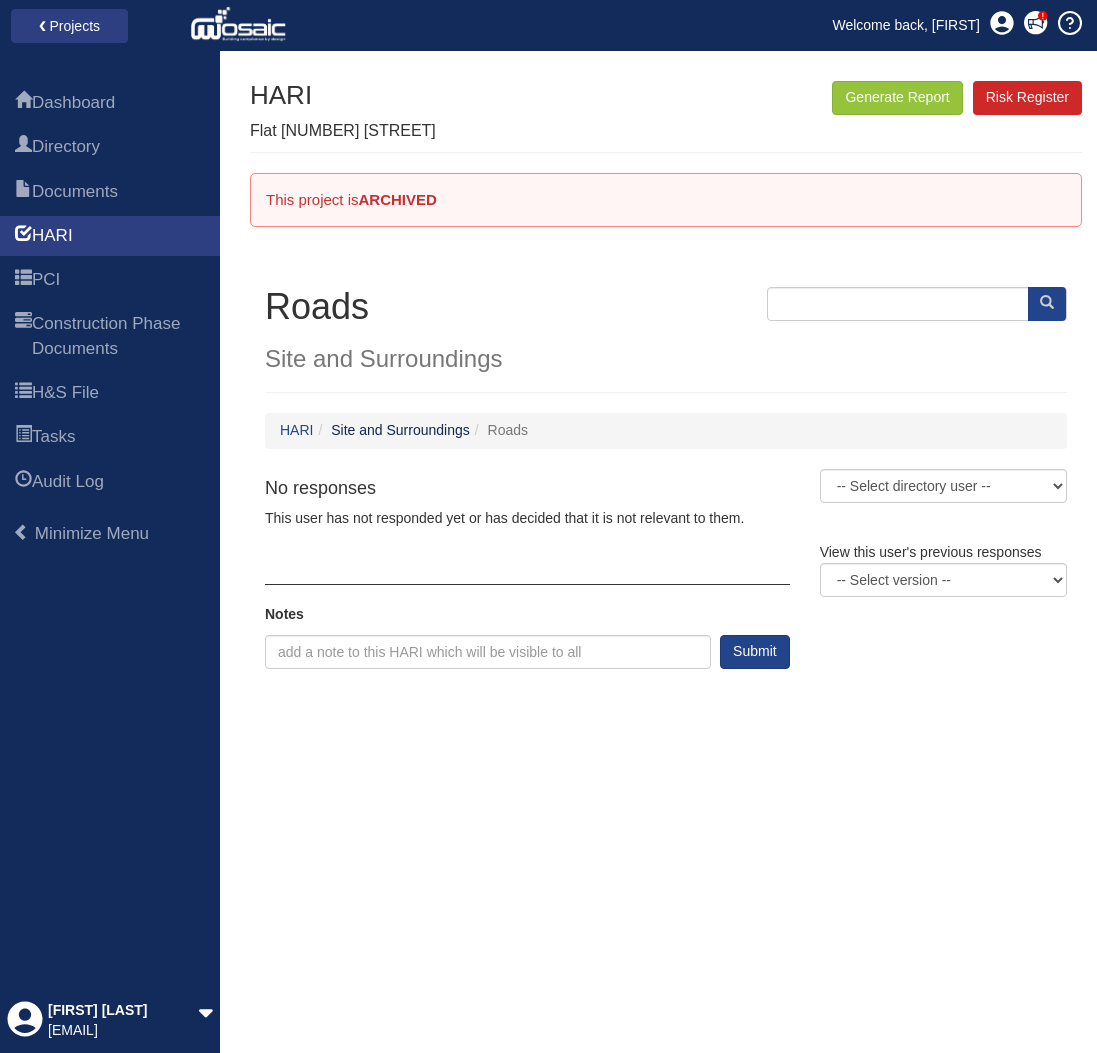 click on "Site and Surroundings" at bounding box center (400, 430) 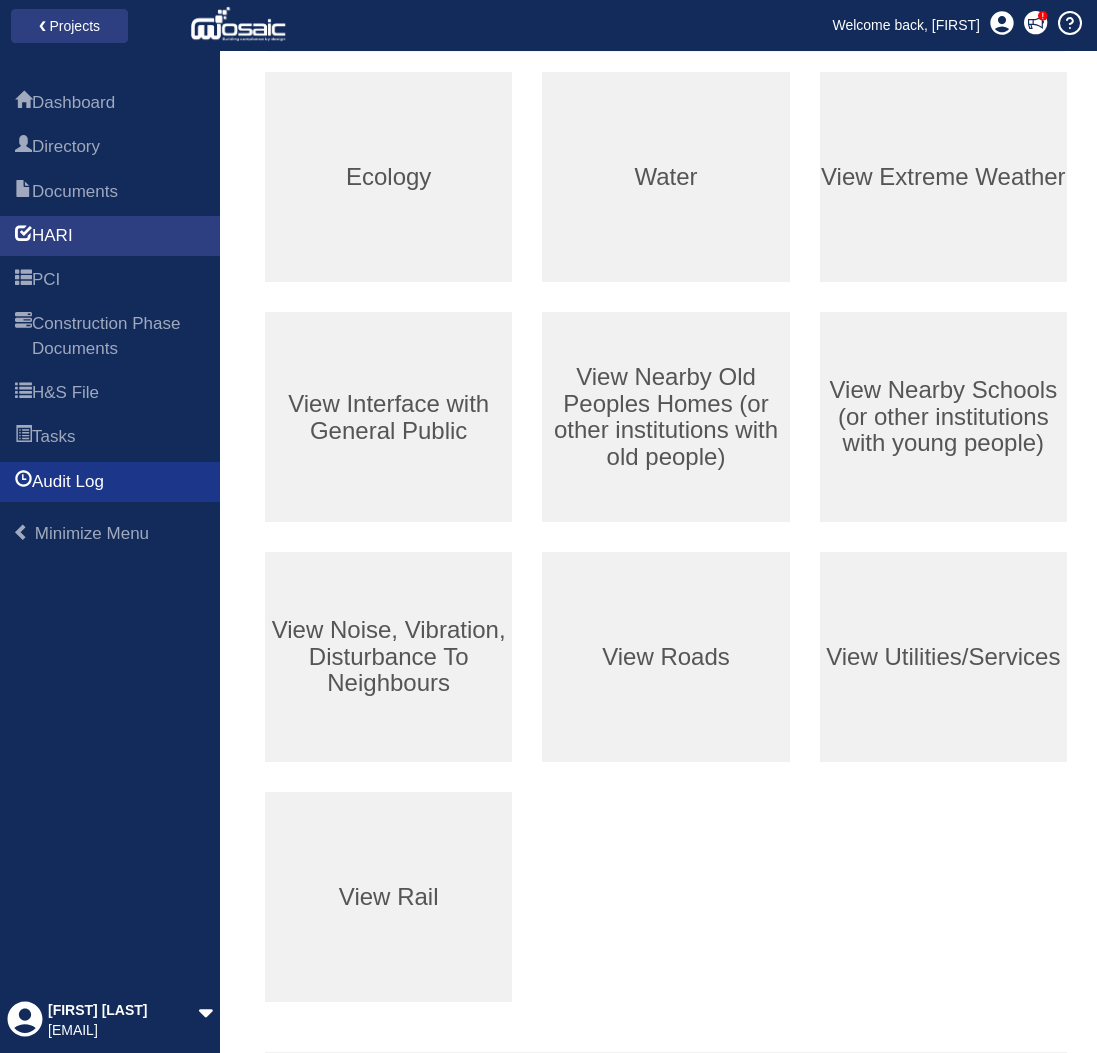 scroll, scrollTop: 356, scrollLeft: 0, axis: vertical 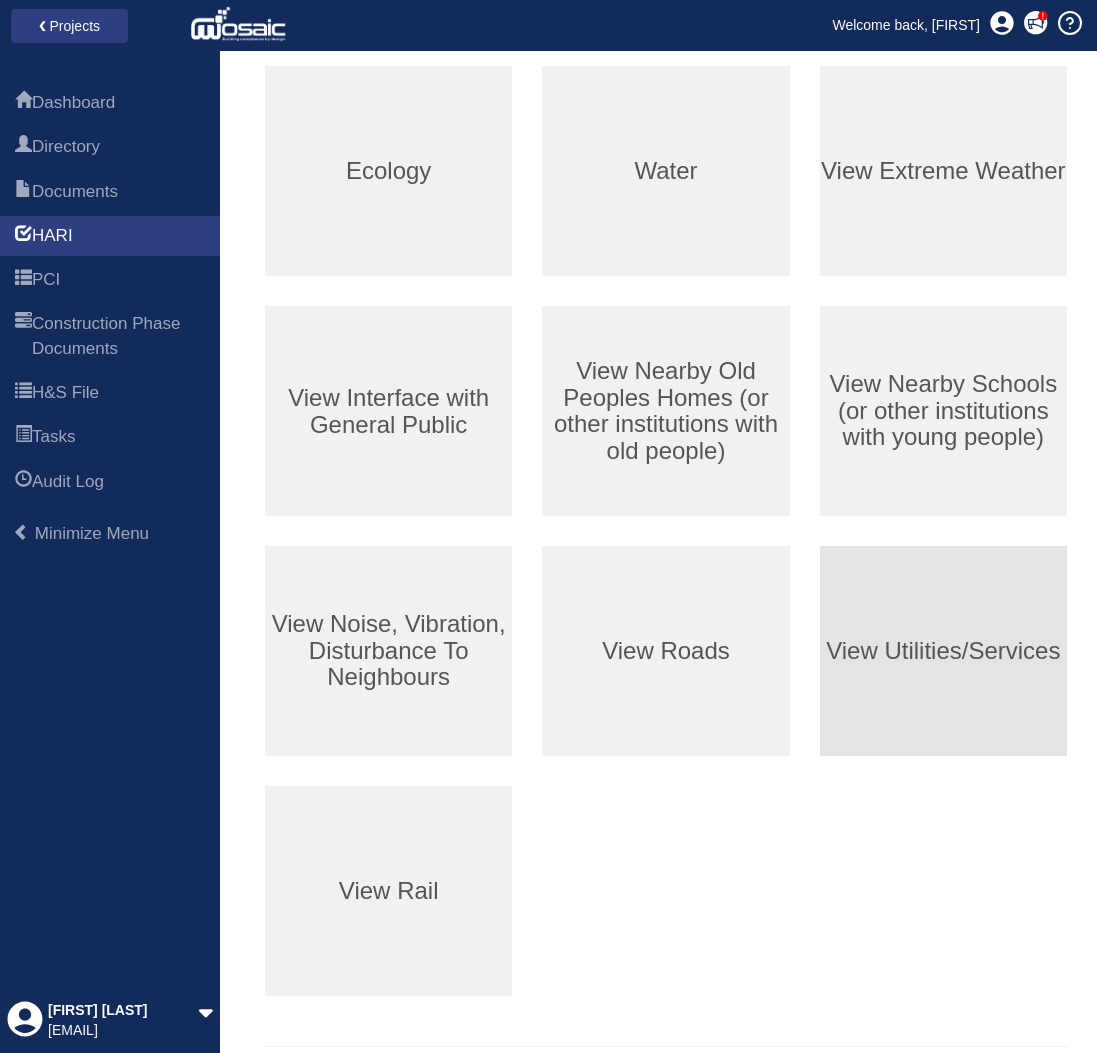 click on "View   Utilities/Services" at bounding box center (943, 651) 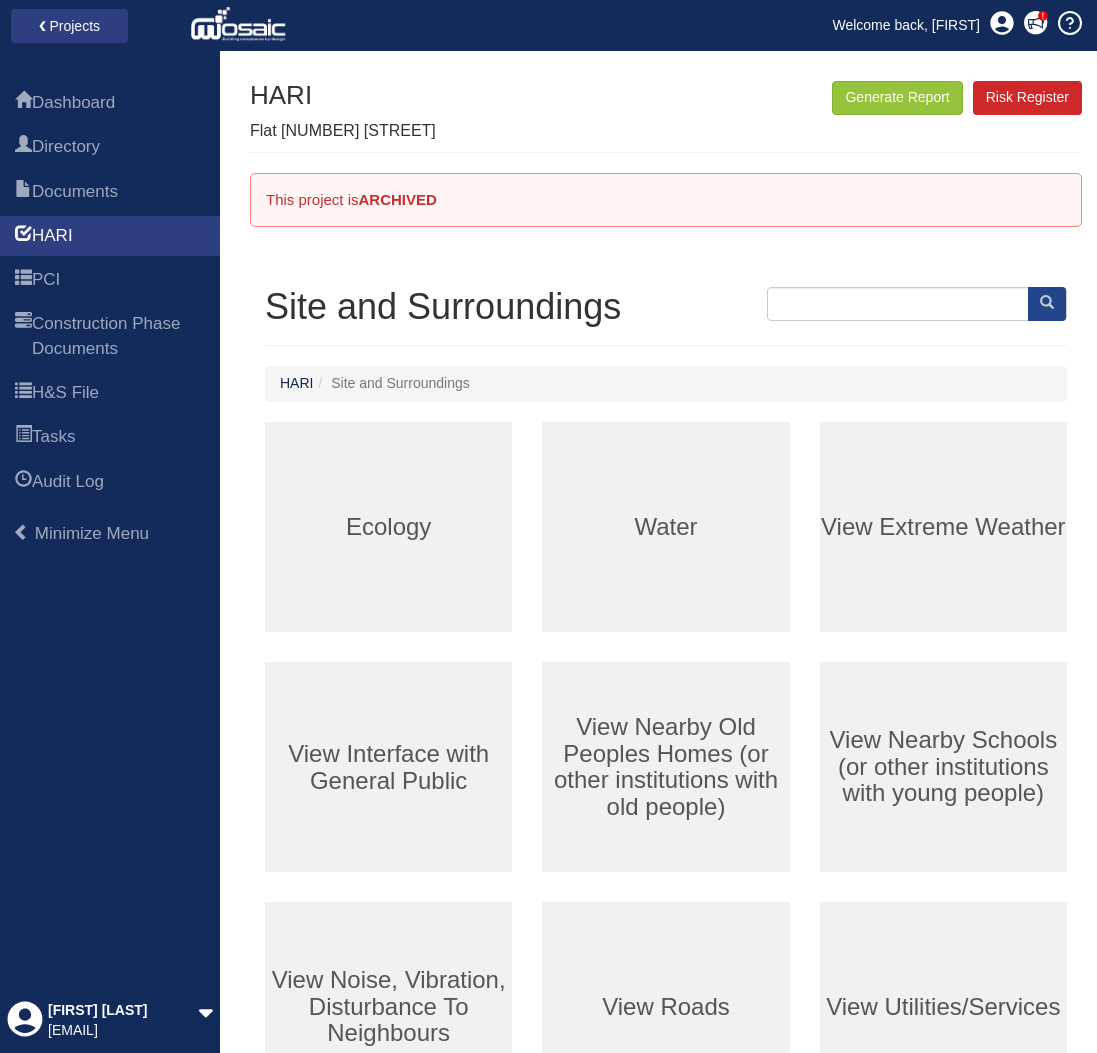 click on "HARI" at bounding box center [296, 383] 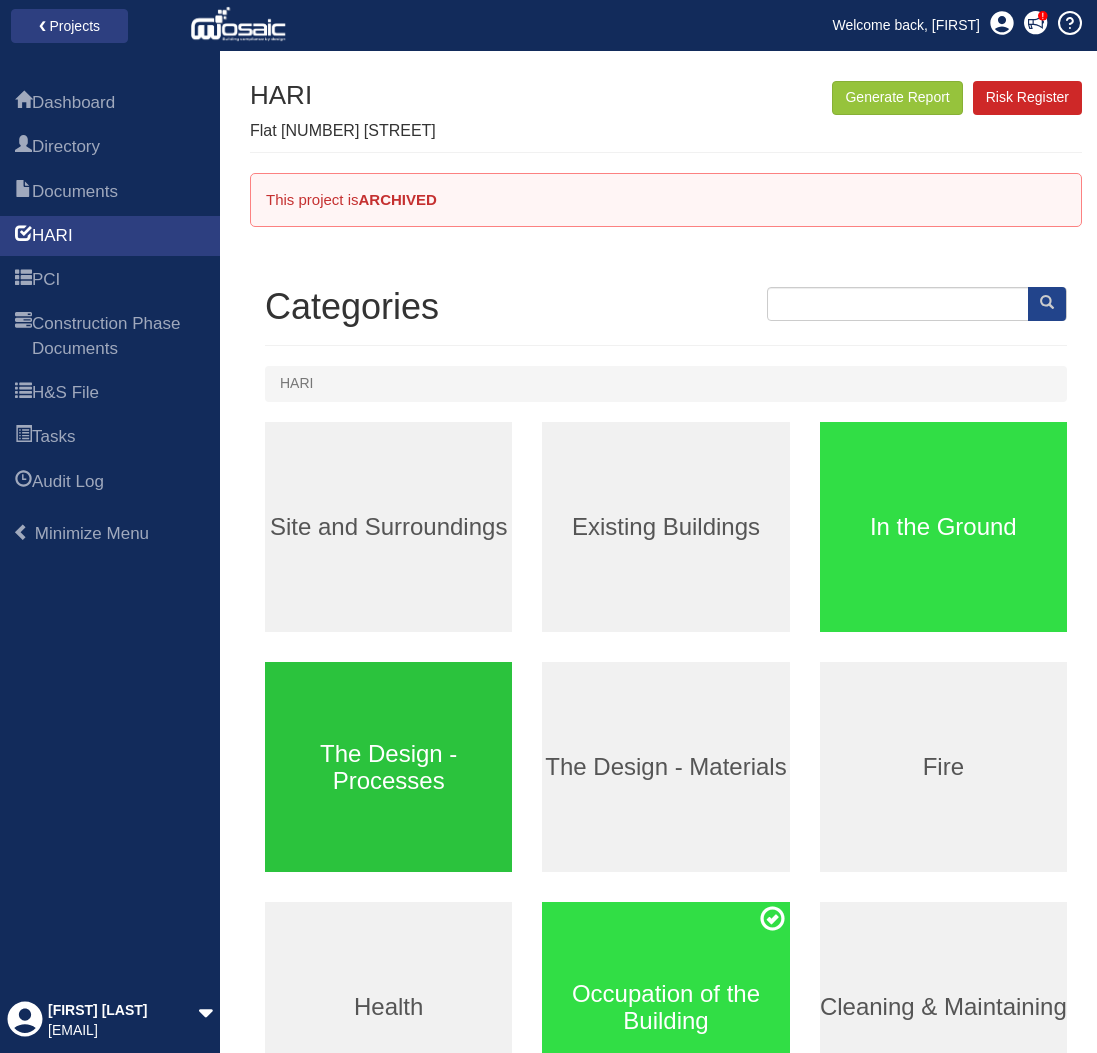 click on "The Design - Processes" at bounding box center [388, 767] 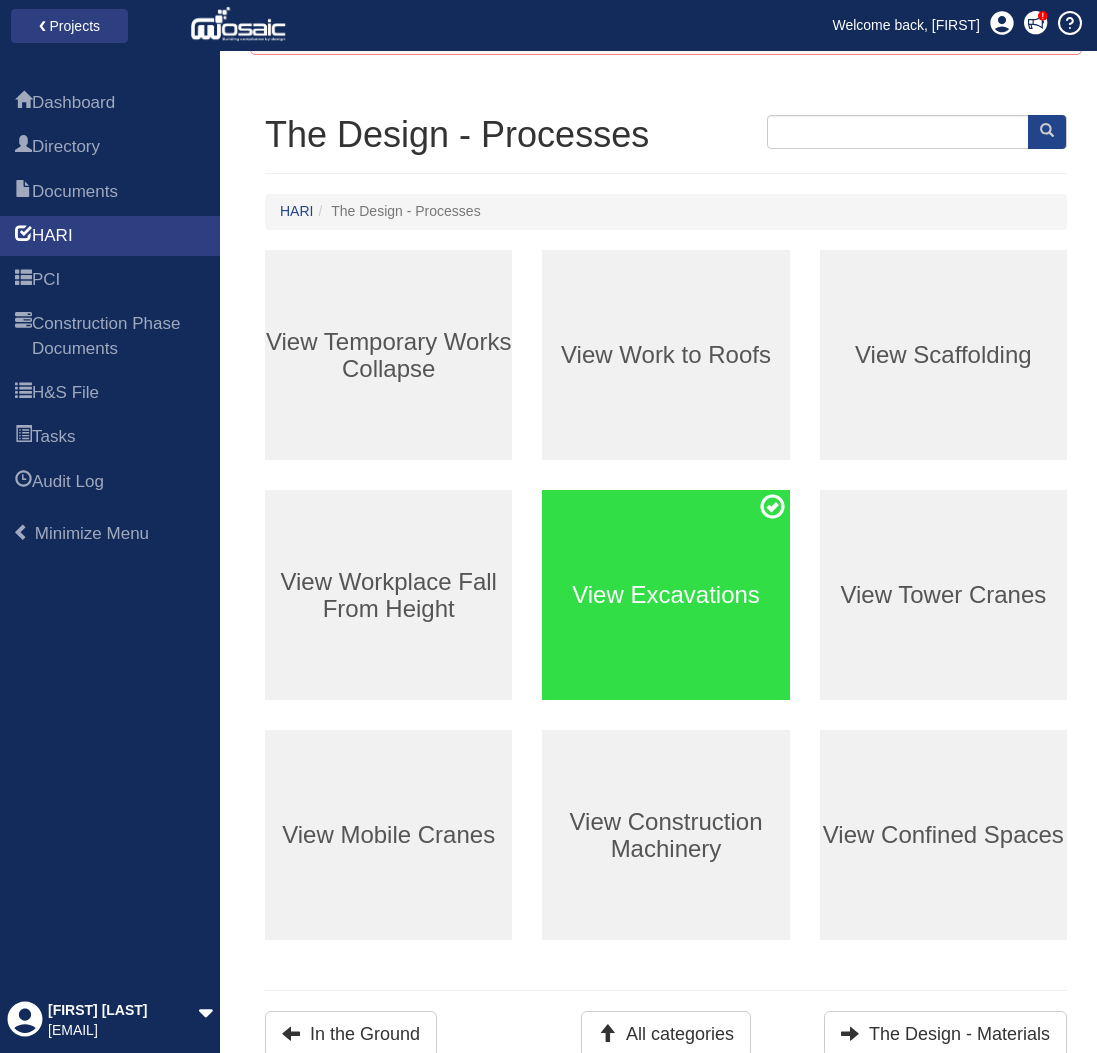 scroll, scrollTop: 171, scrollLeft: 0, axis: vertical 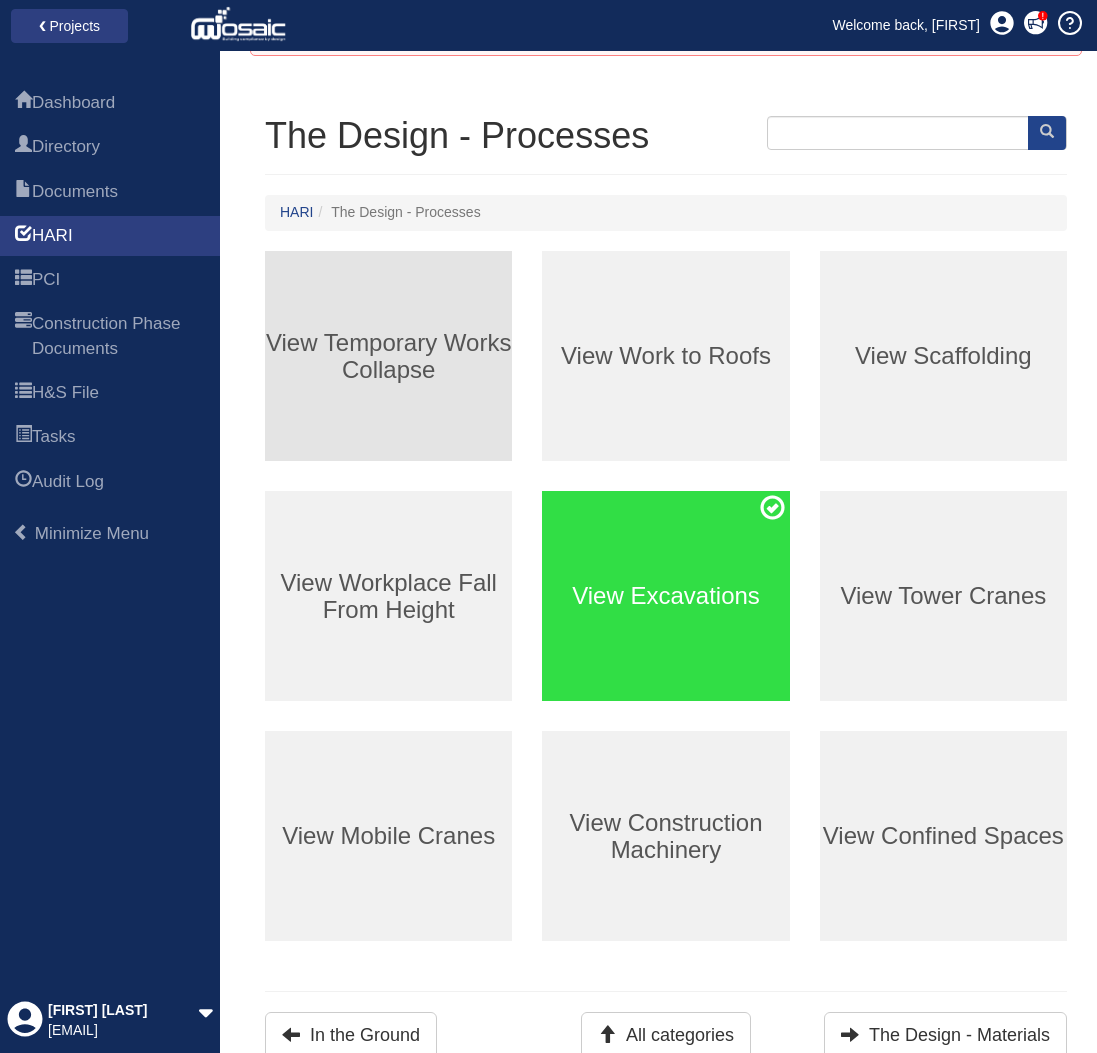 click on "View   Temporary Works Collapse" at bounding box center (388, 356) 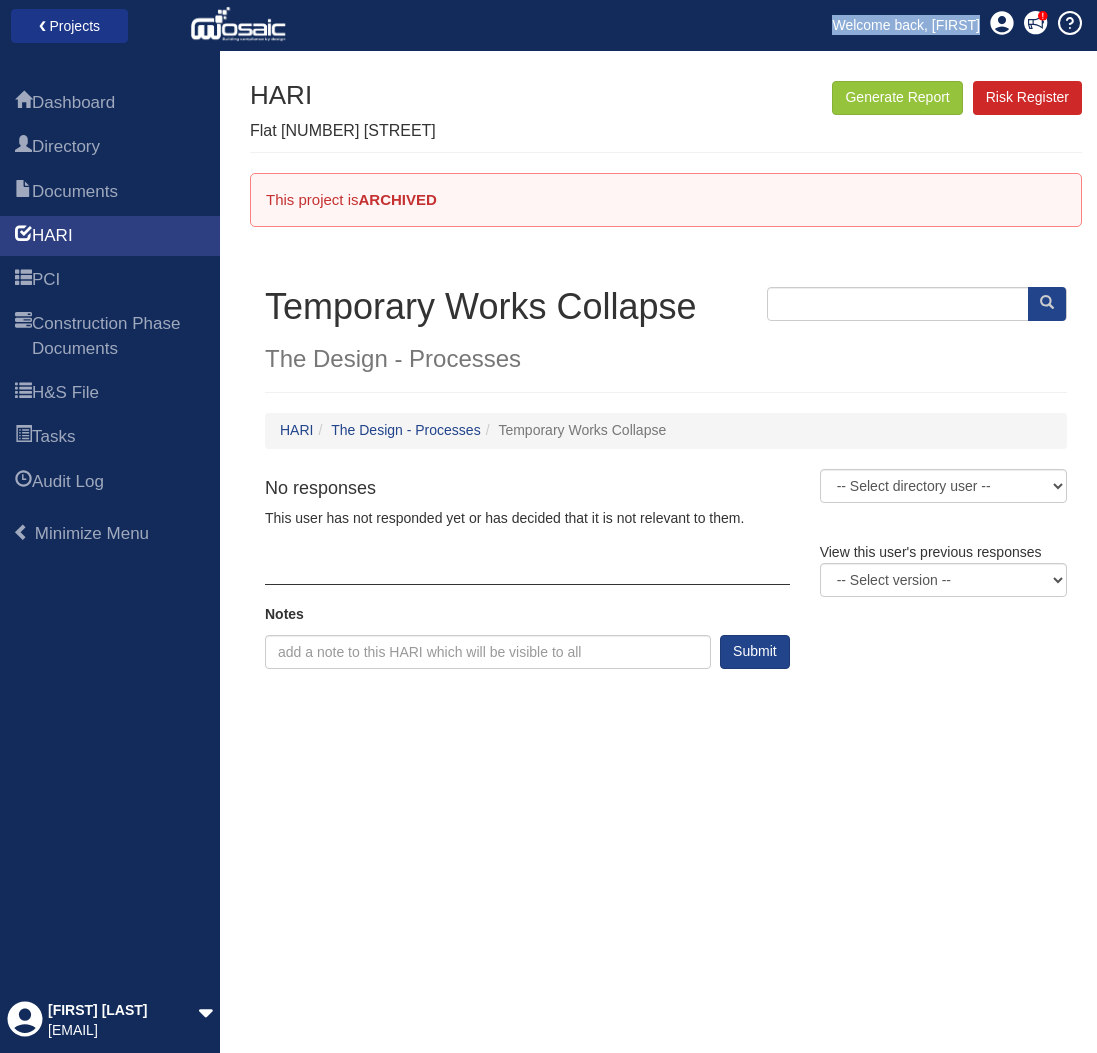 drag, startPoint x: 142, startPoint y: 42, endPoint x: 105, endPoint y: 37, distance: 37.336308 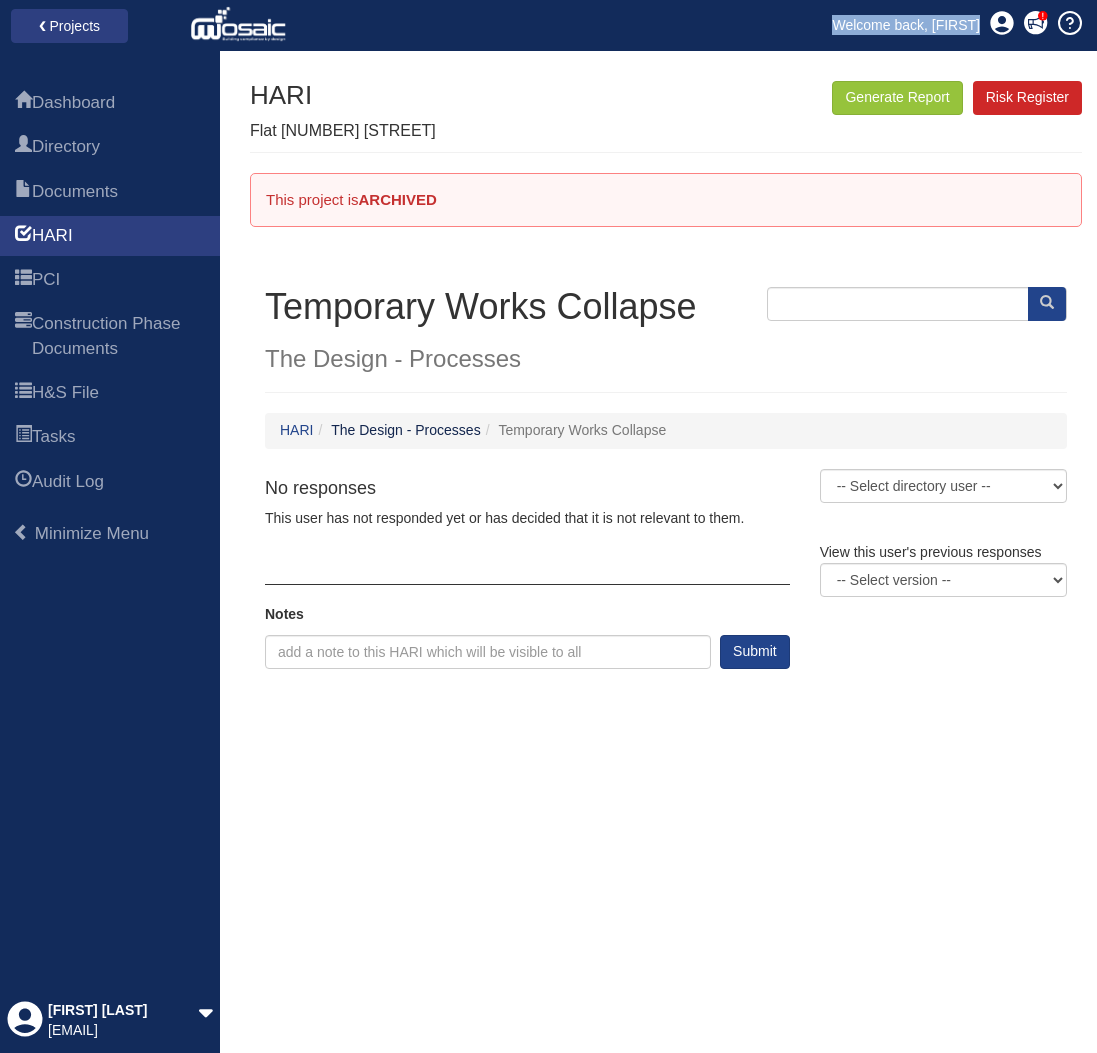 click on "The Design - Processes" at bounding box center [405, 430] 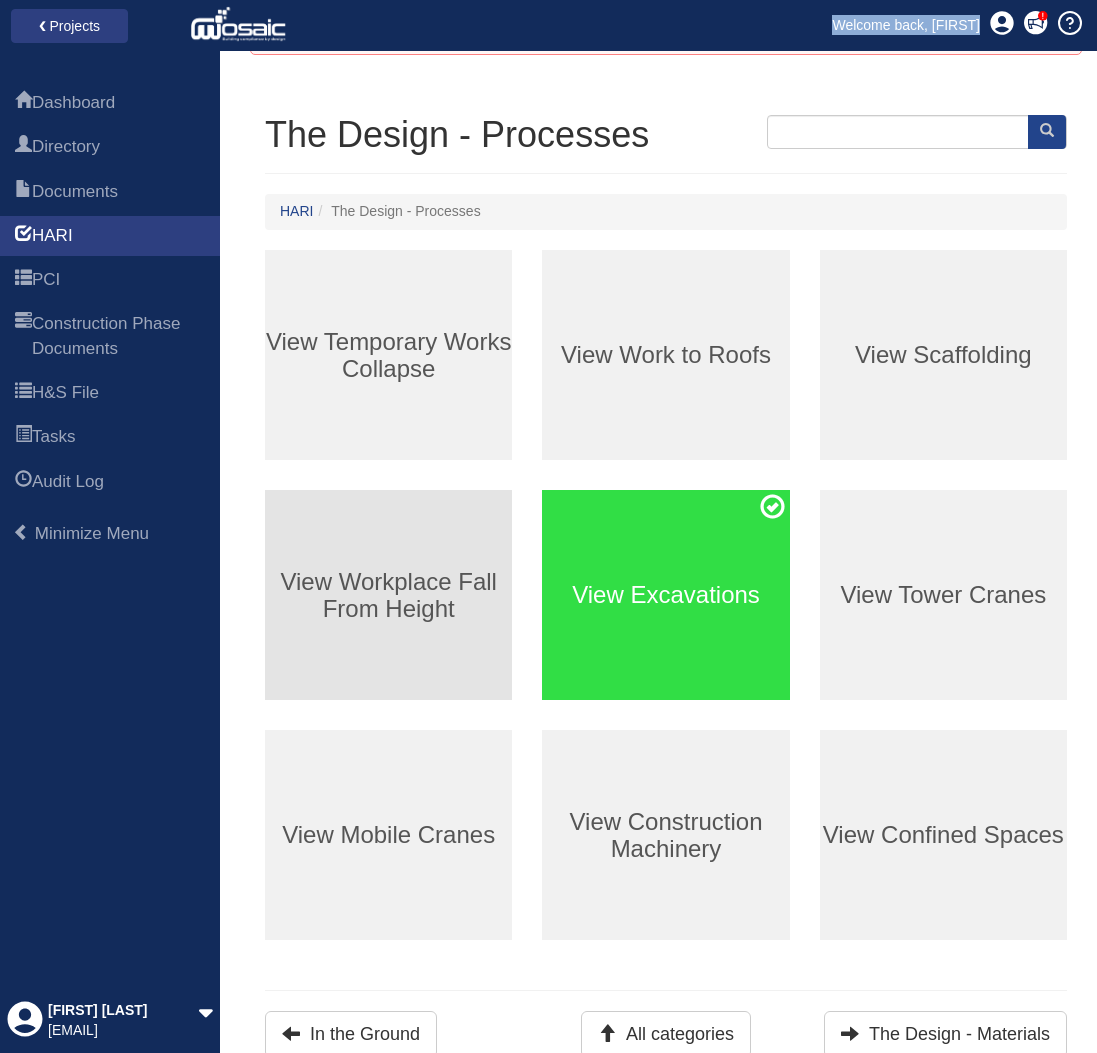 scroll, scrollTop: 171, scrollLeft: 0, axis: vertical 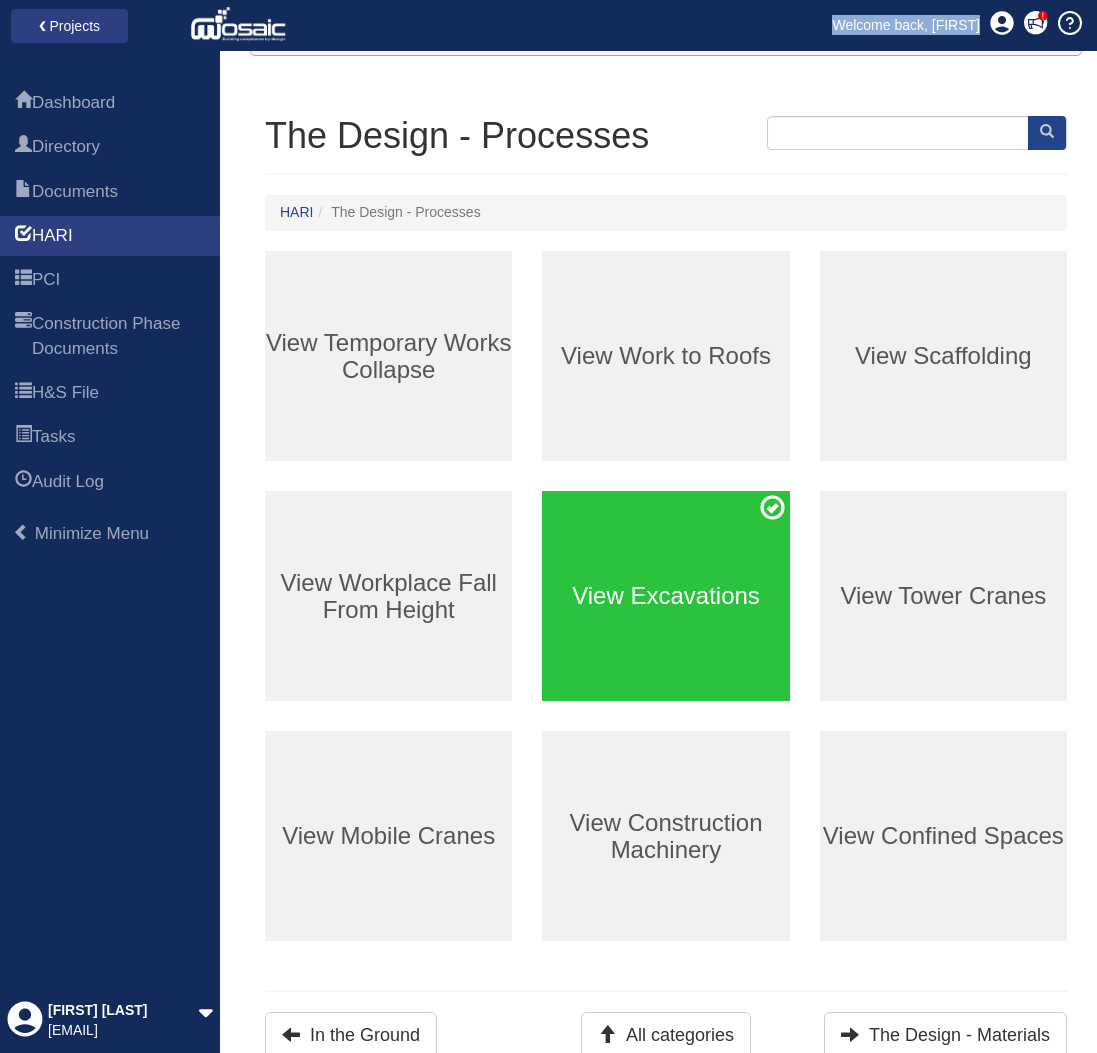 click on "View   Excavations" at bounding box center [665, 596] 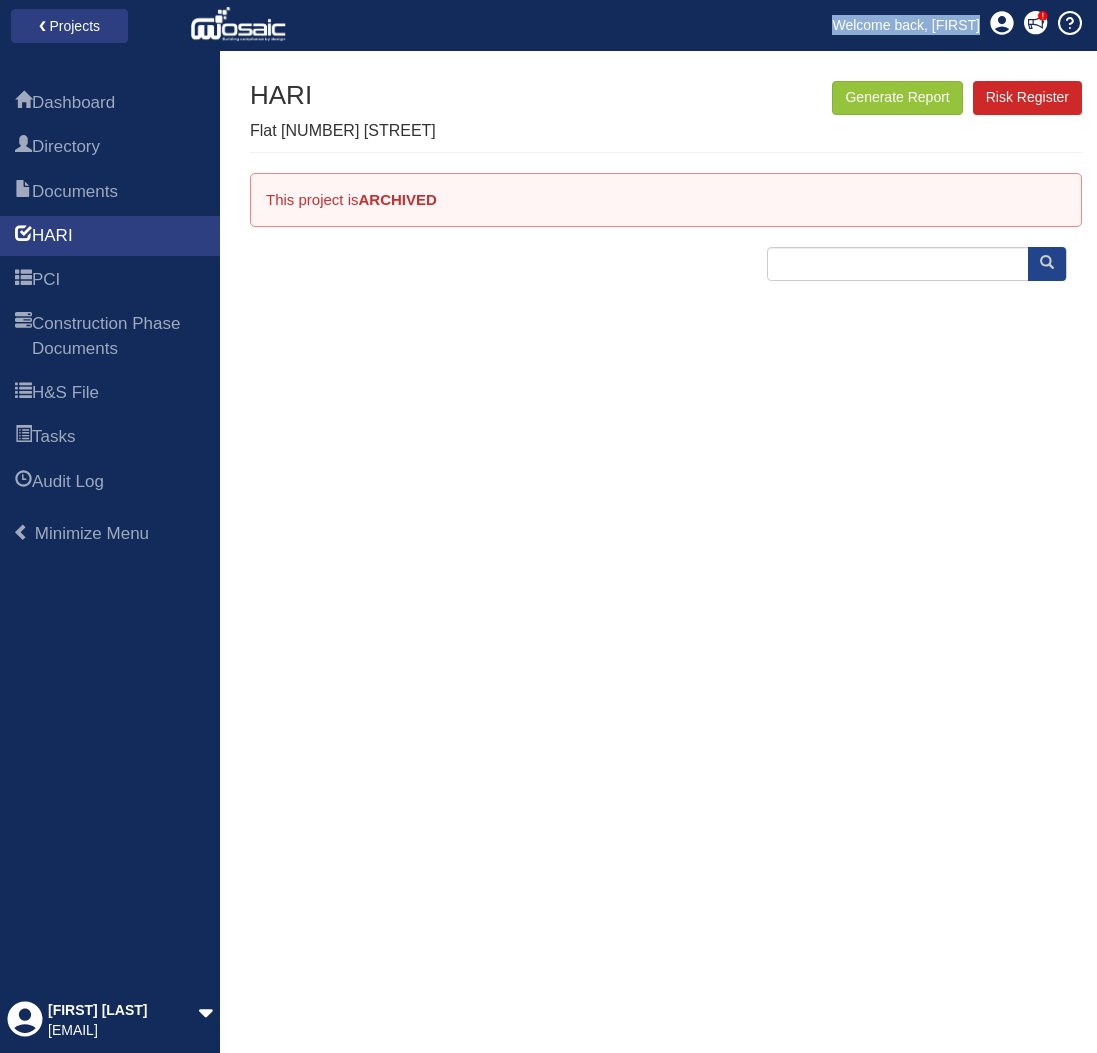 scroll, scrollTop: 0, scrollLeft: 0, axis: both 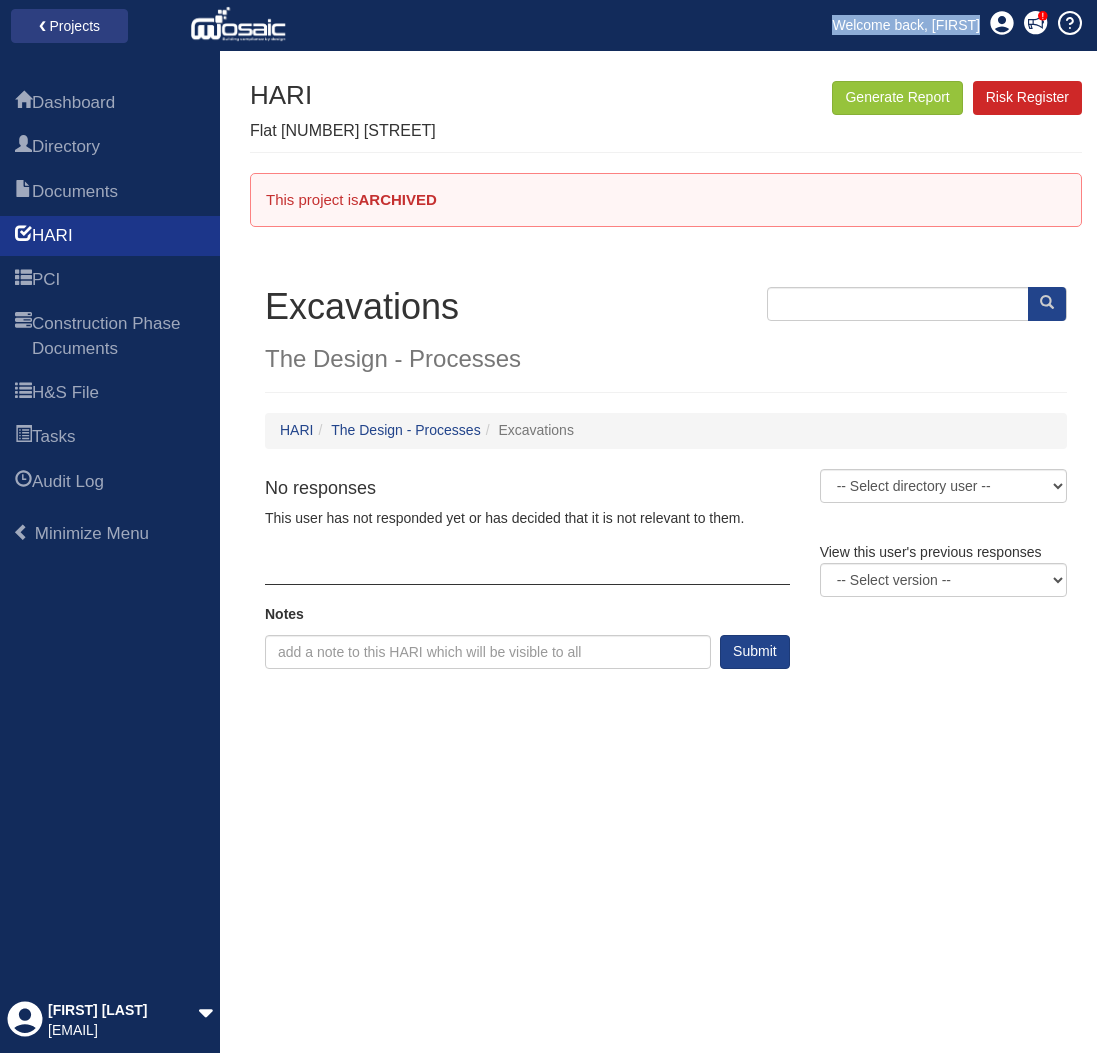 click on "HARI" at bounding box center (52, 236) 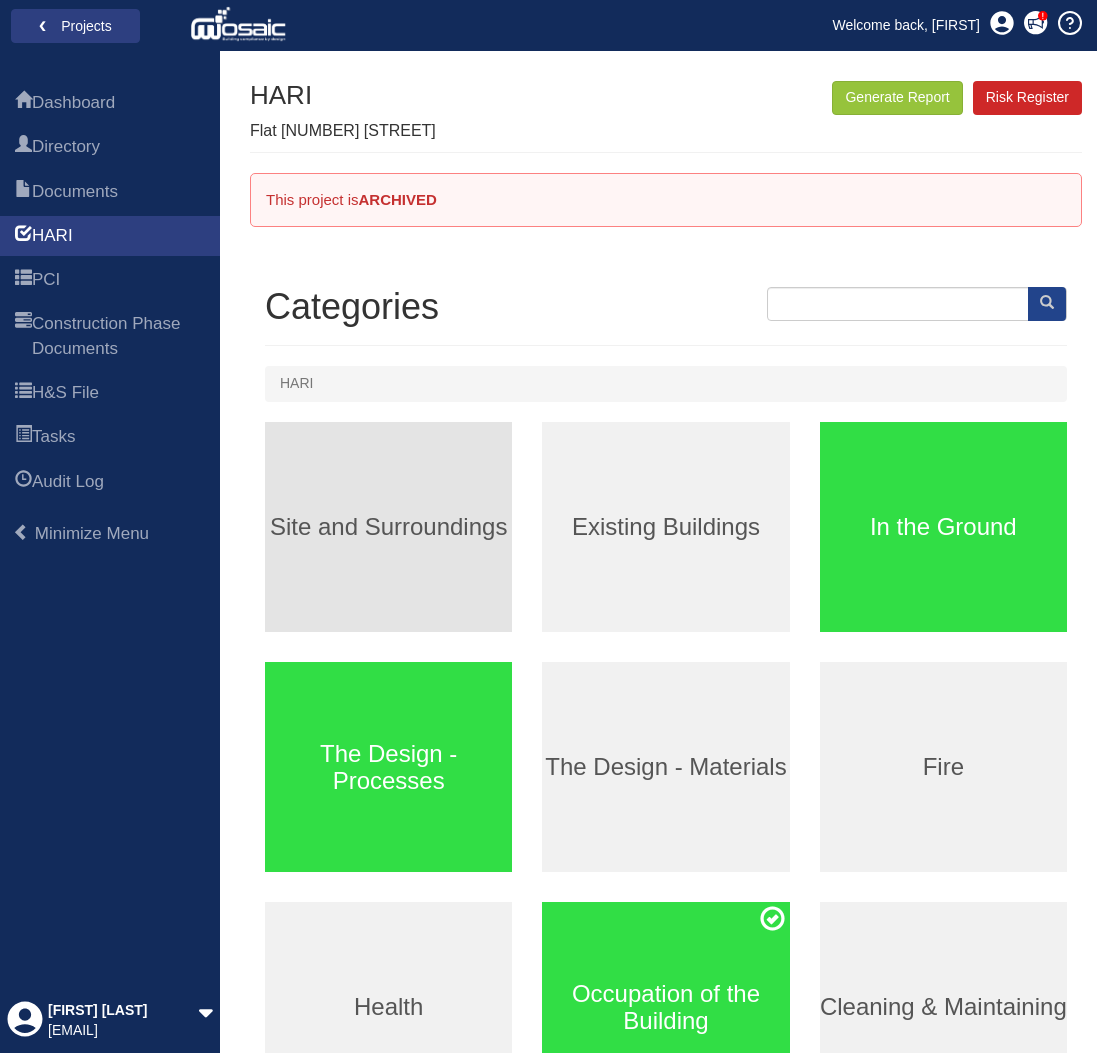 scroll, scrollTop: 94, scrollLeft: 0, axis: vertical 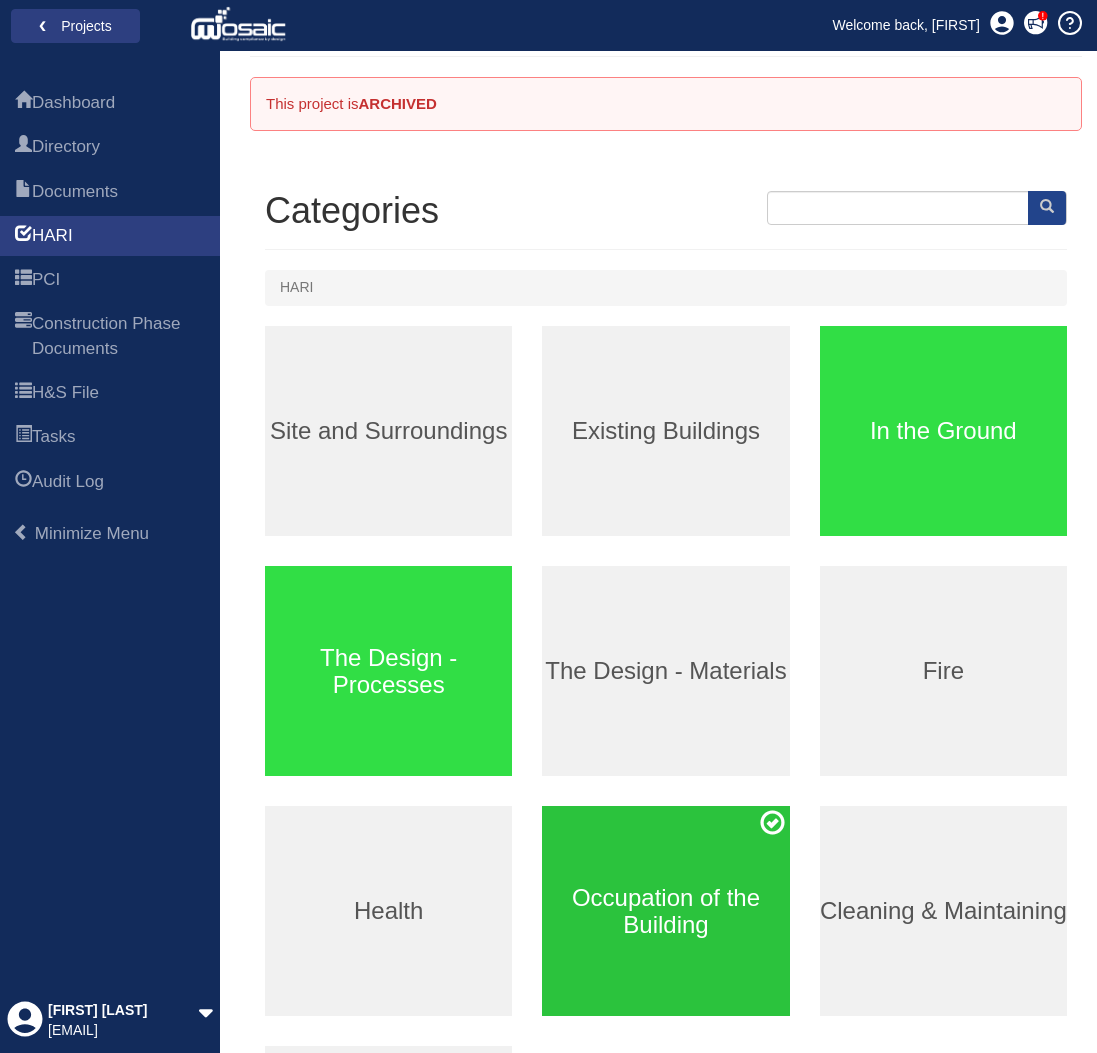 click on "Occupation of the Building" at bounding box center (665, 911) 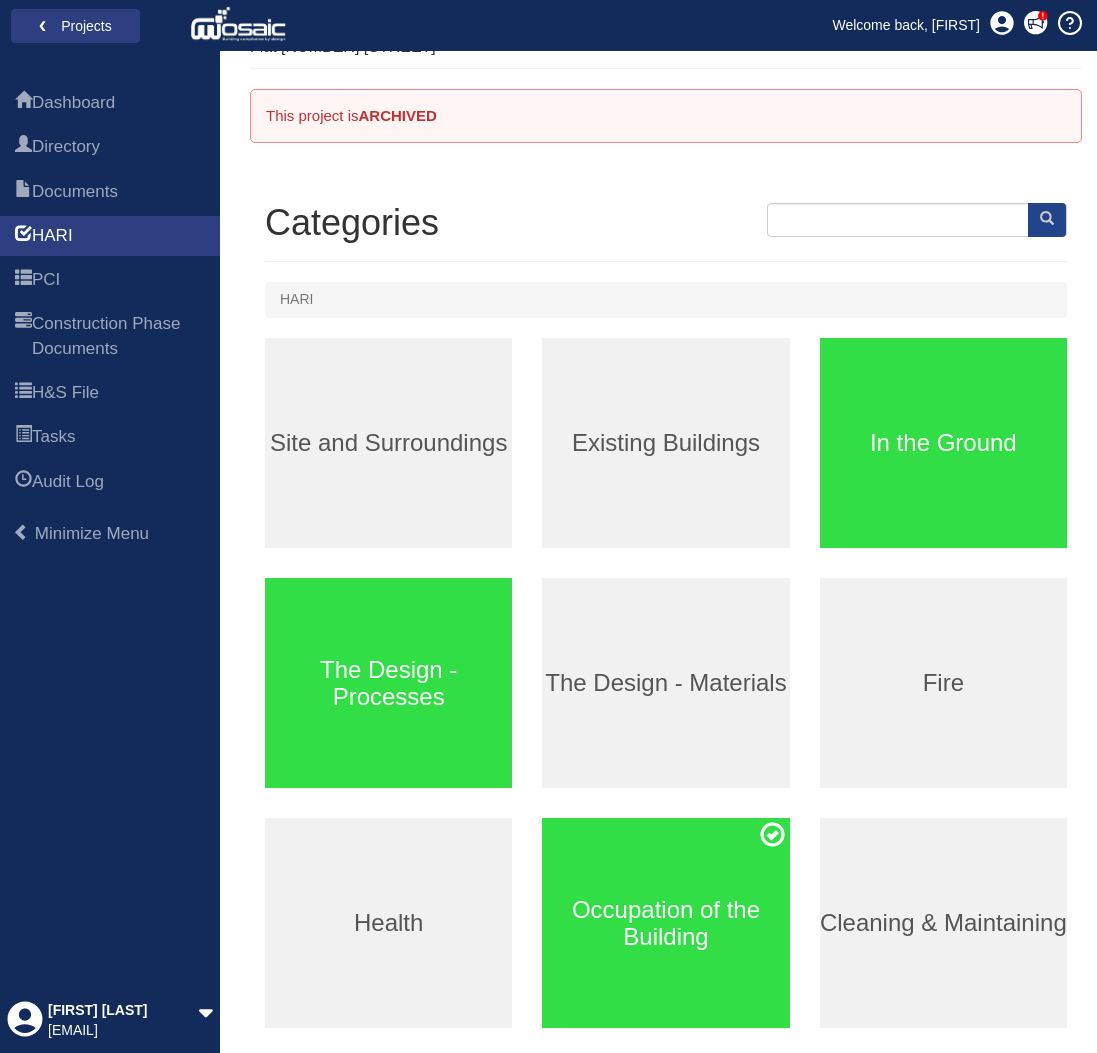 scroll, scrollTop: 0, scrollLeft: 0, axis: both 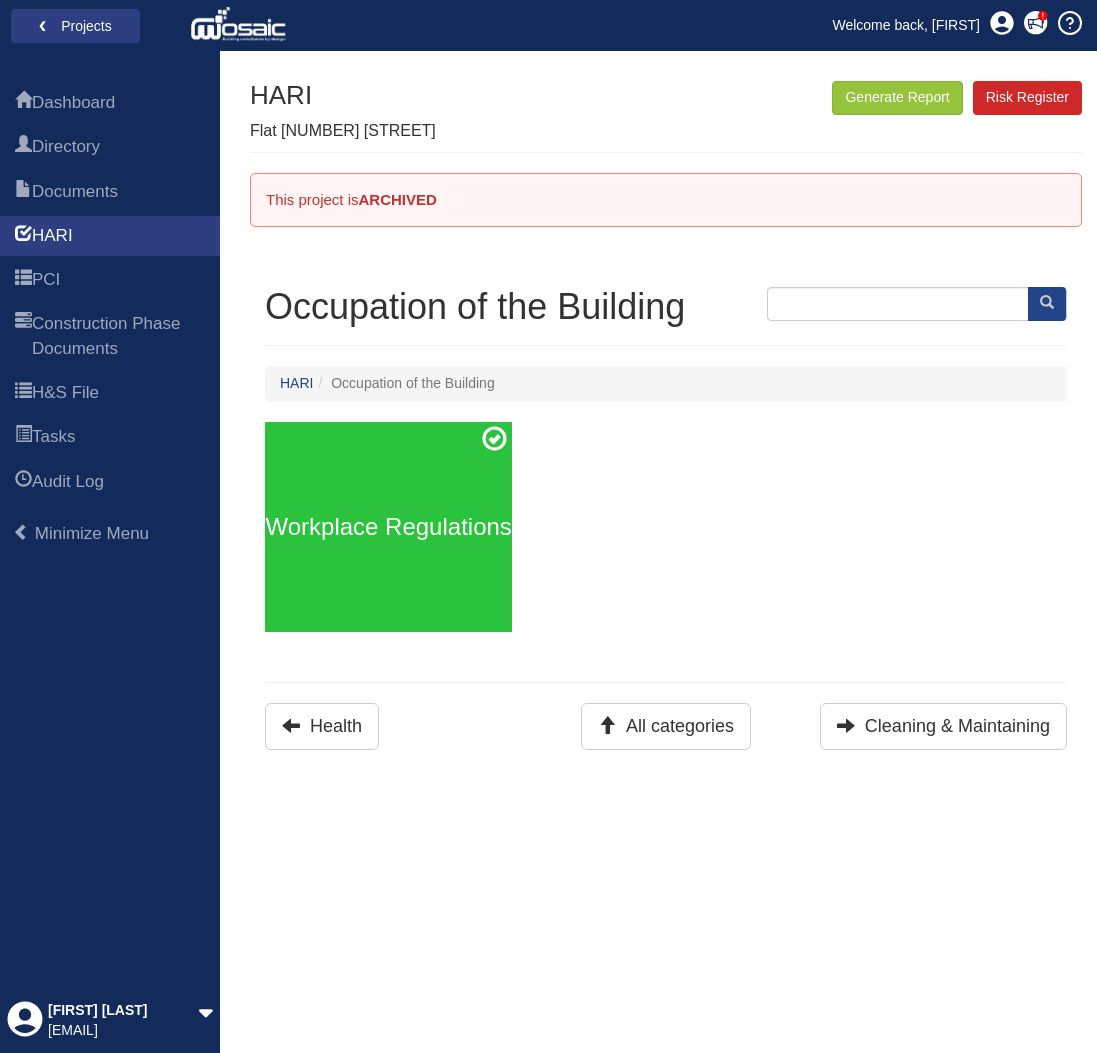 click on "Workplace Regulations" at bounding box center [388, 527] 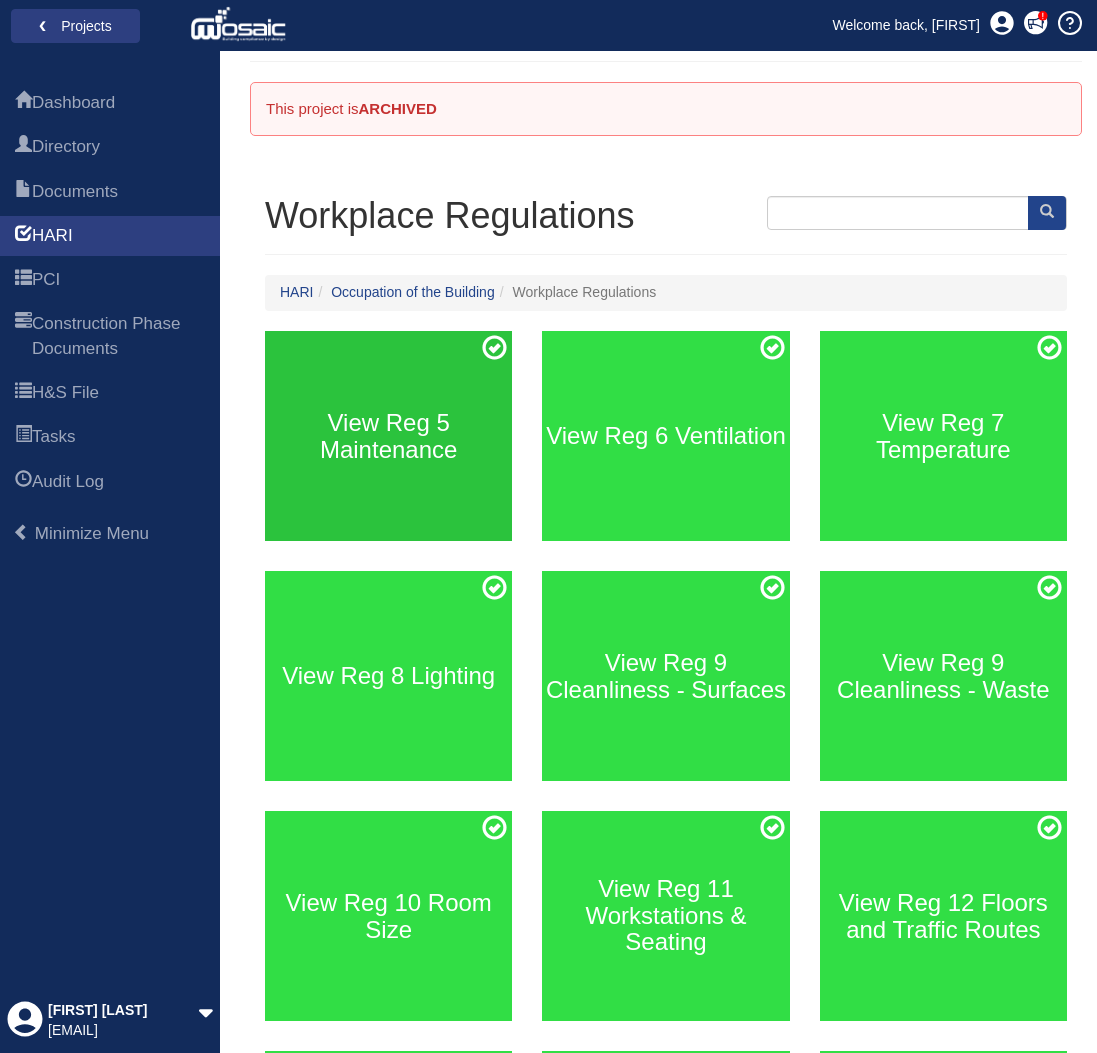 scroll, scrollTop: 91, scrollLeft: 0, axis: vertical 